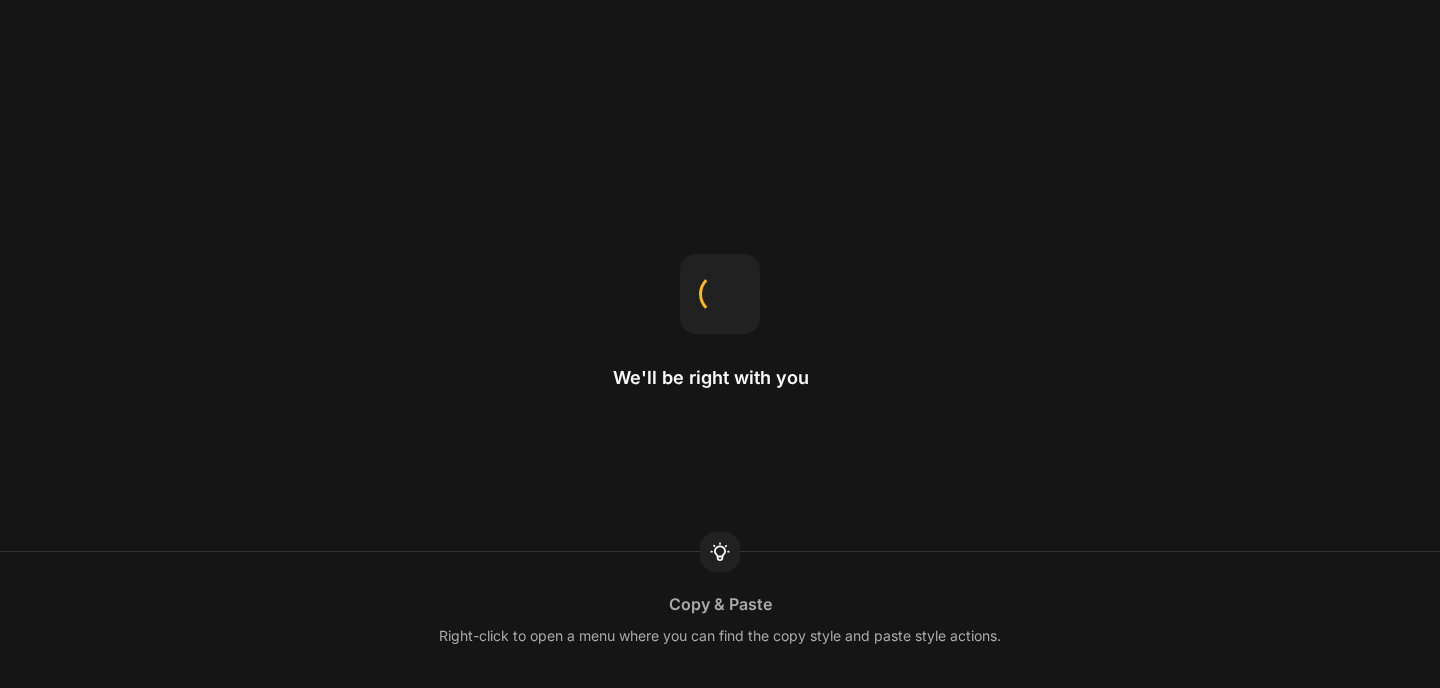 scroll, scrollTop: 0, scrollLeft: 0, axis: both 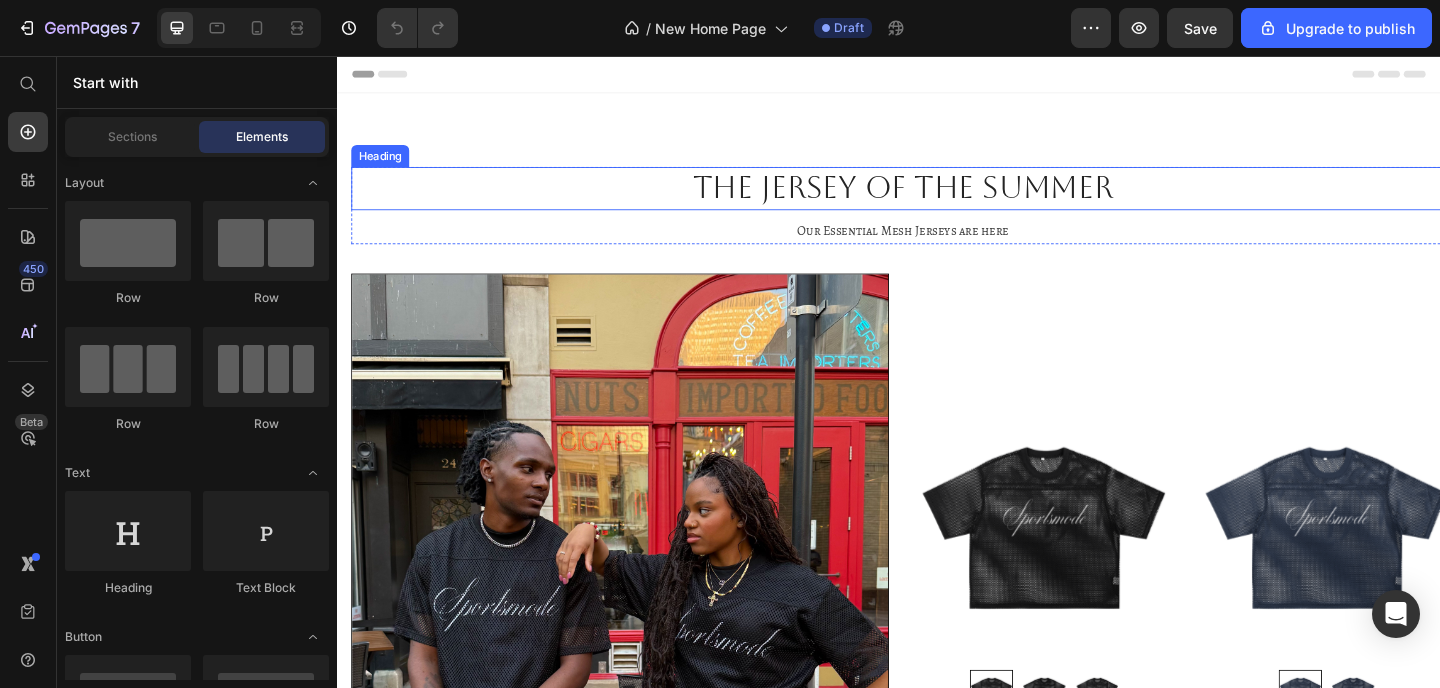 click on "The Jersey of the Summer" at bounding box center (952, 200) 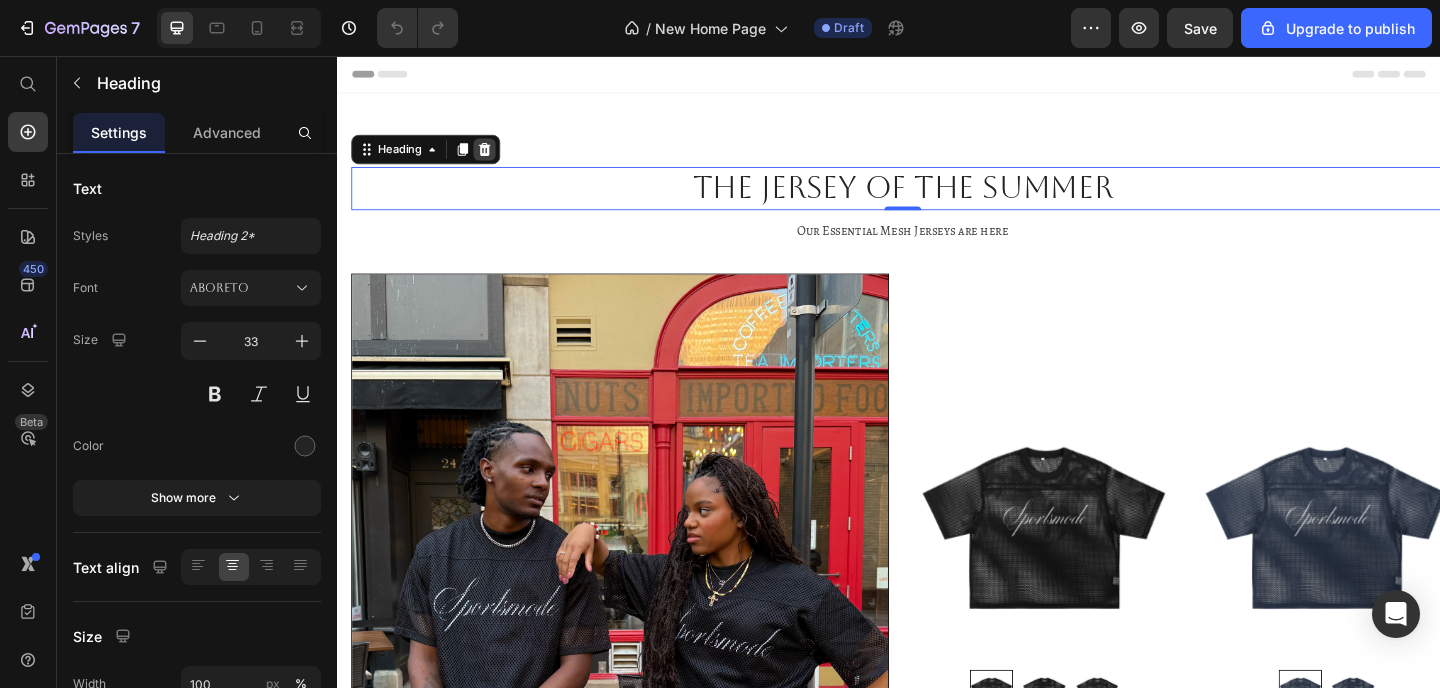click 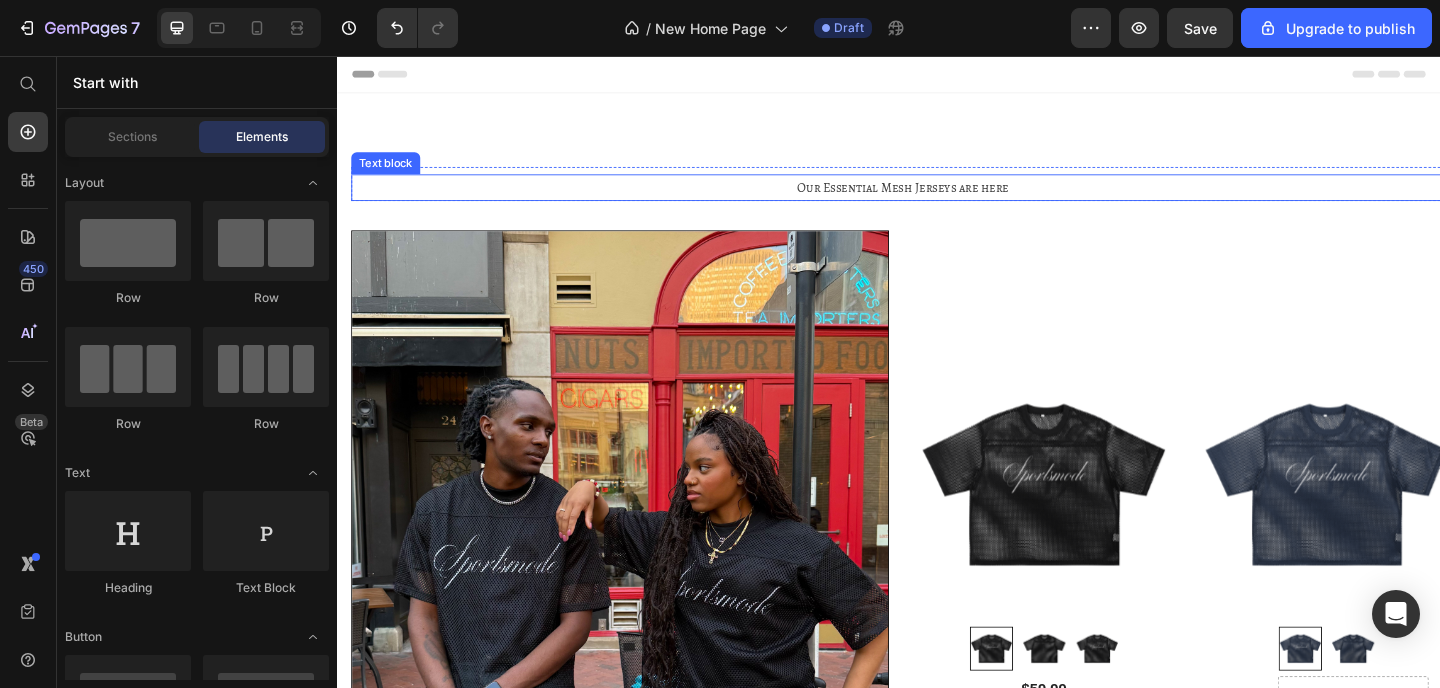 click on "Our Essential Mesh Jerseys are here" at bounding box center [952, 199] 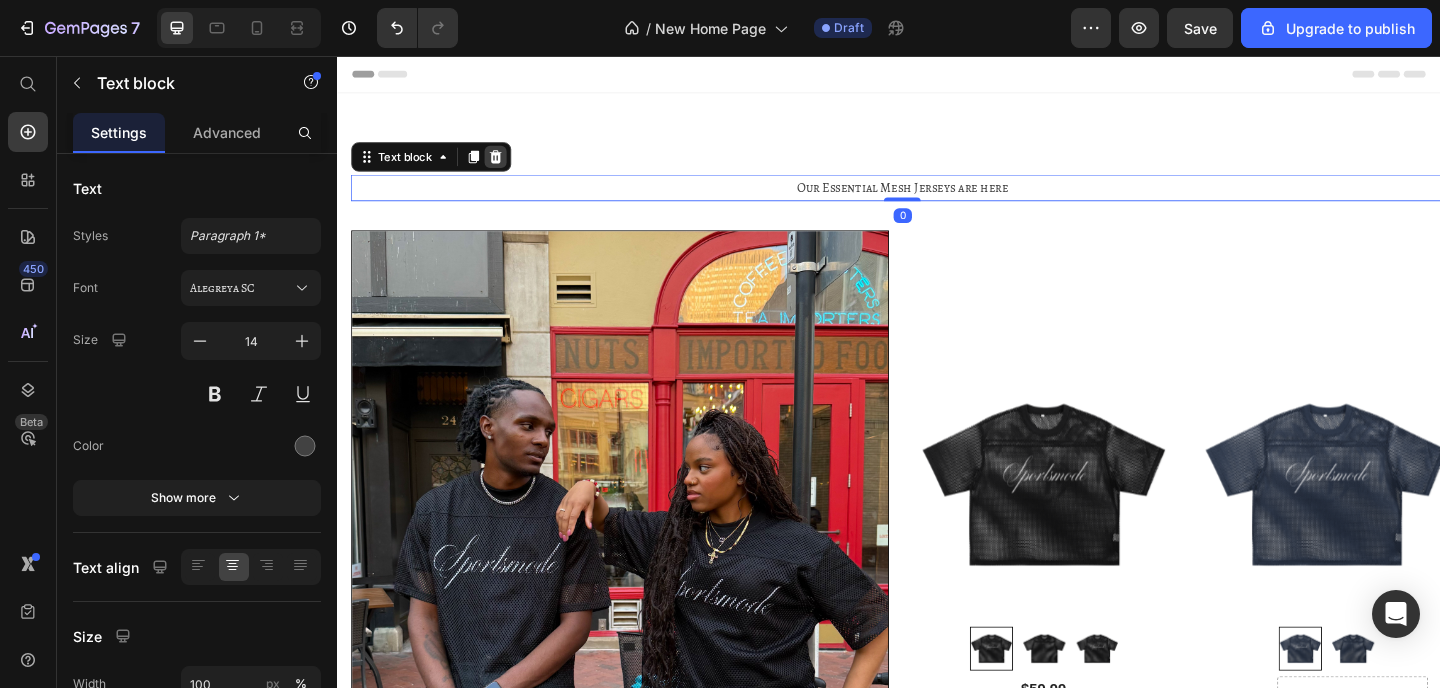 click 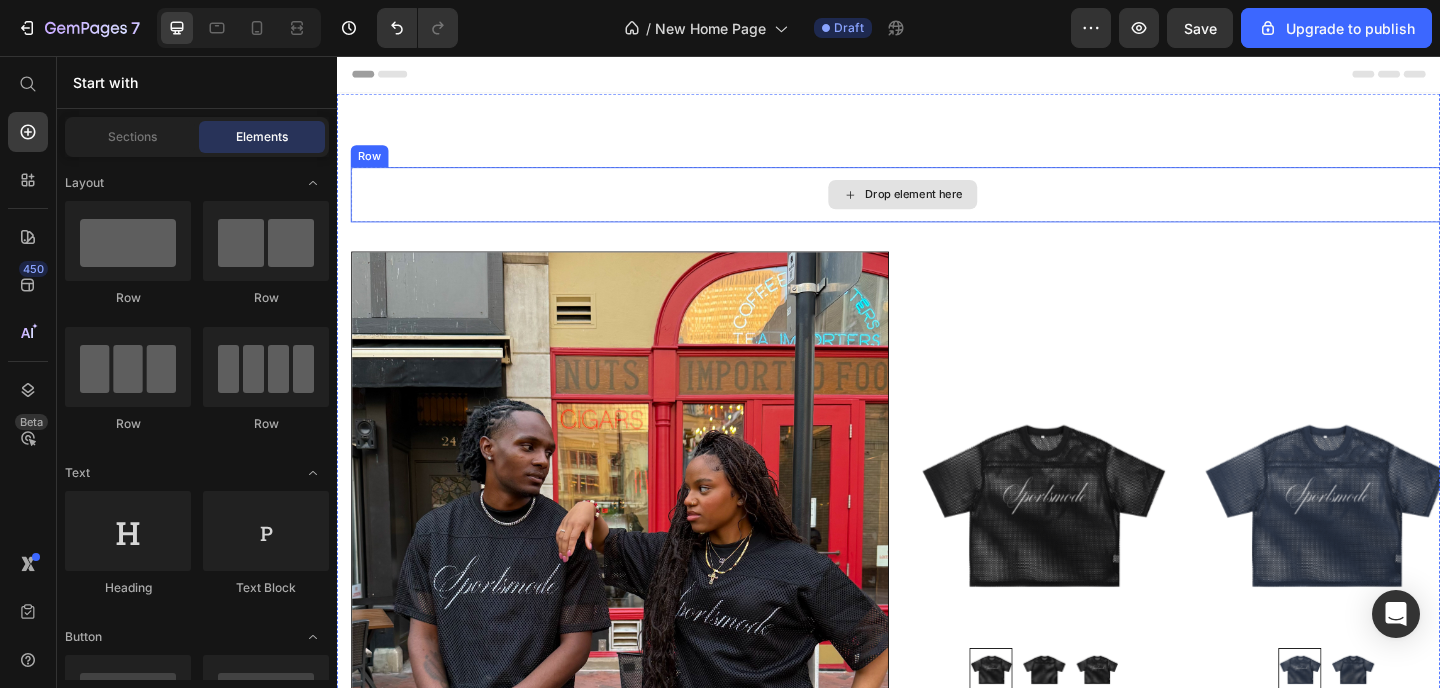 click at bounding box center (644, 658) 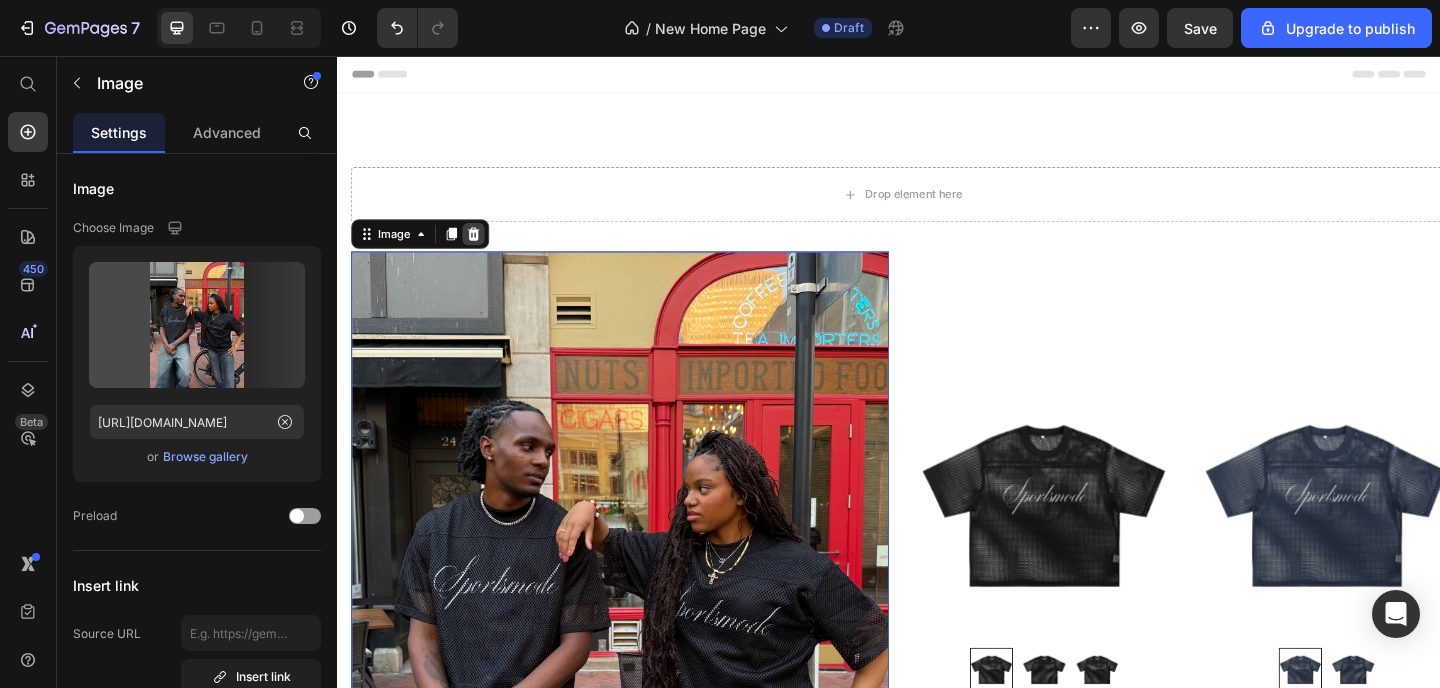 click at bounding box center [485, 250] 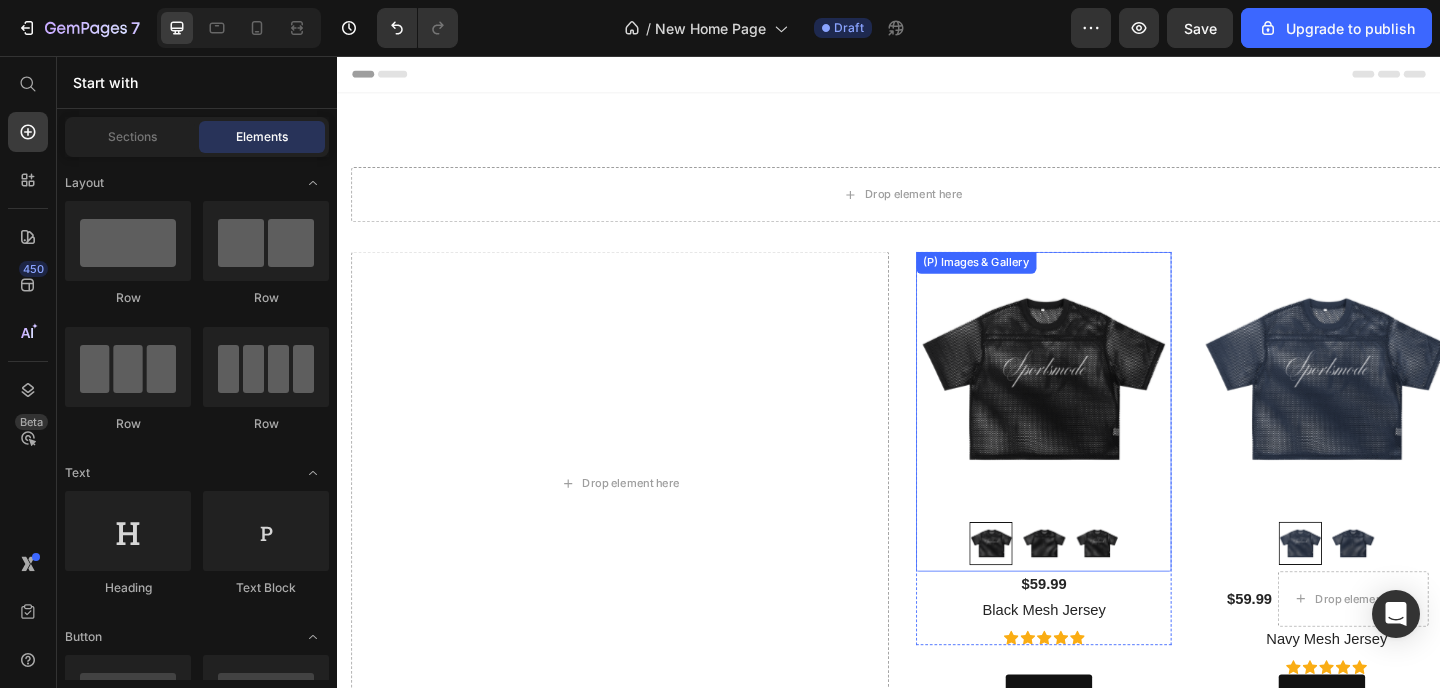 click at bounding box center (1106, 408) 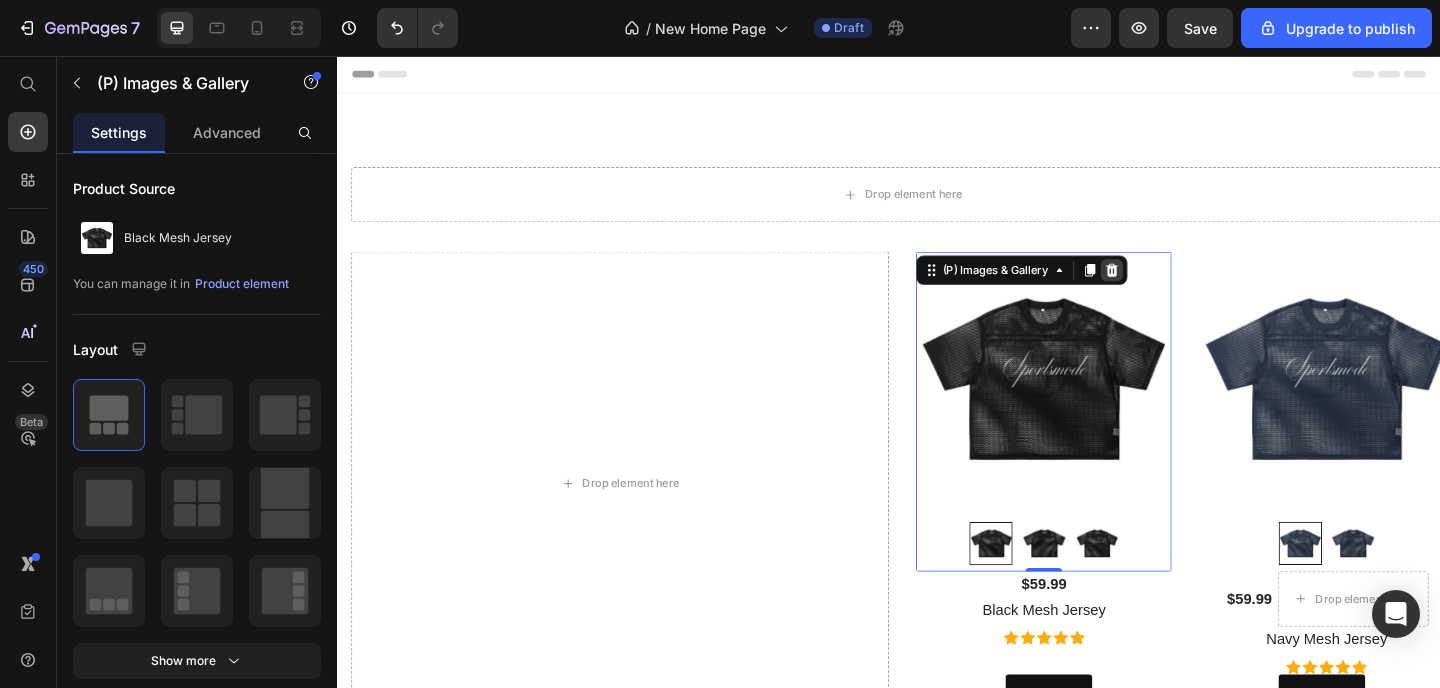 click at bounding box center [1180, 289] 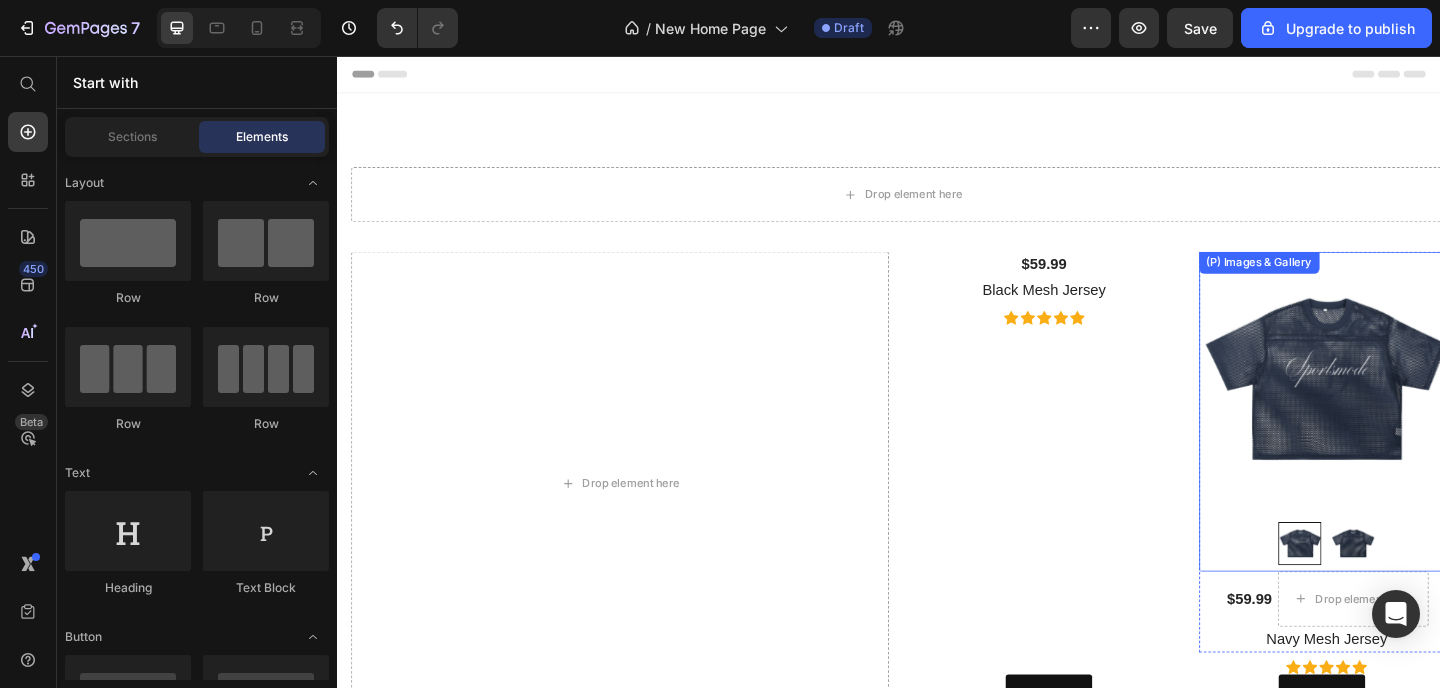 click at bounding box center (1414, 408) 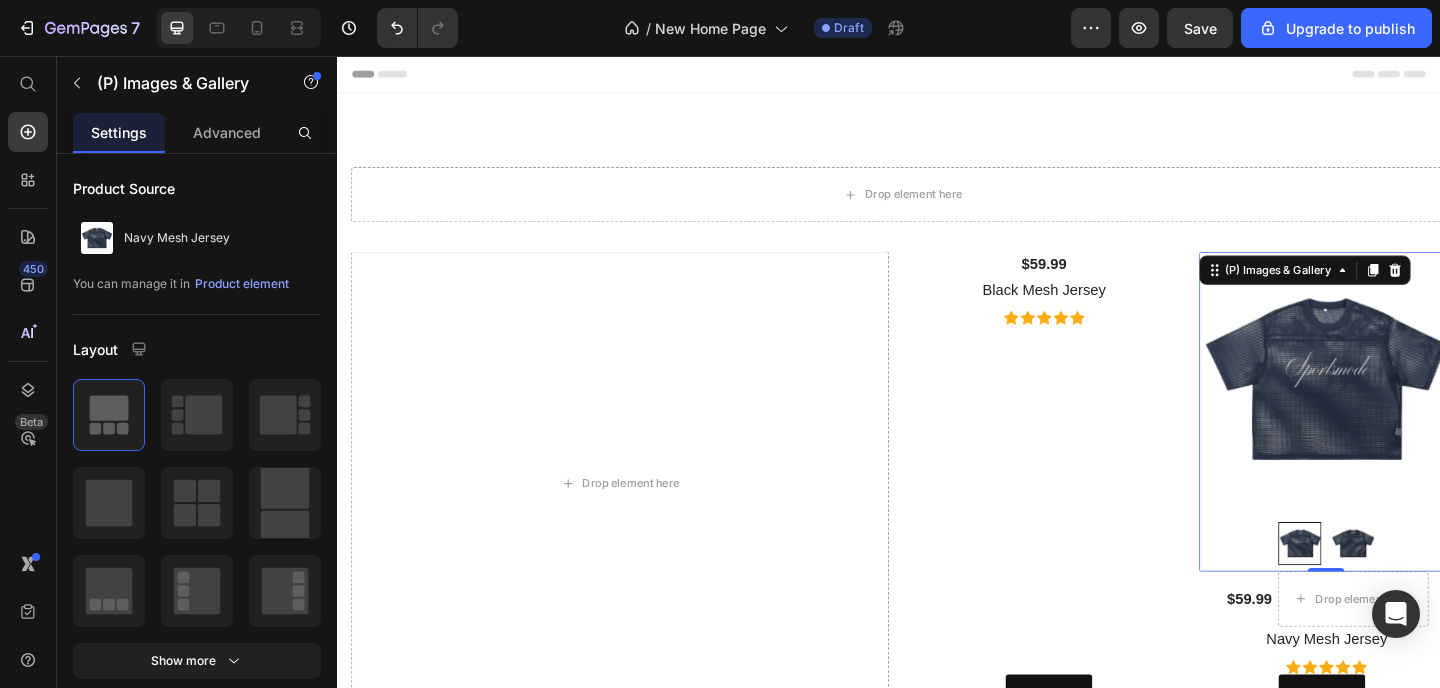 click 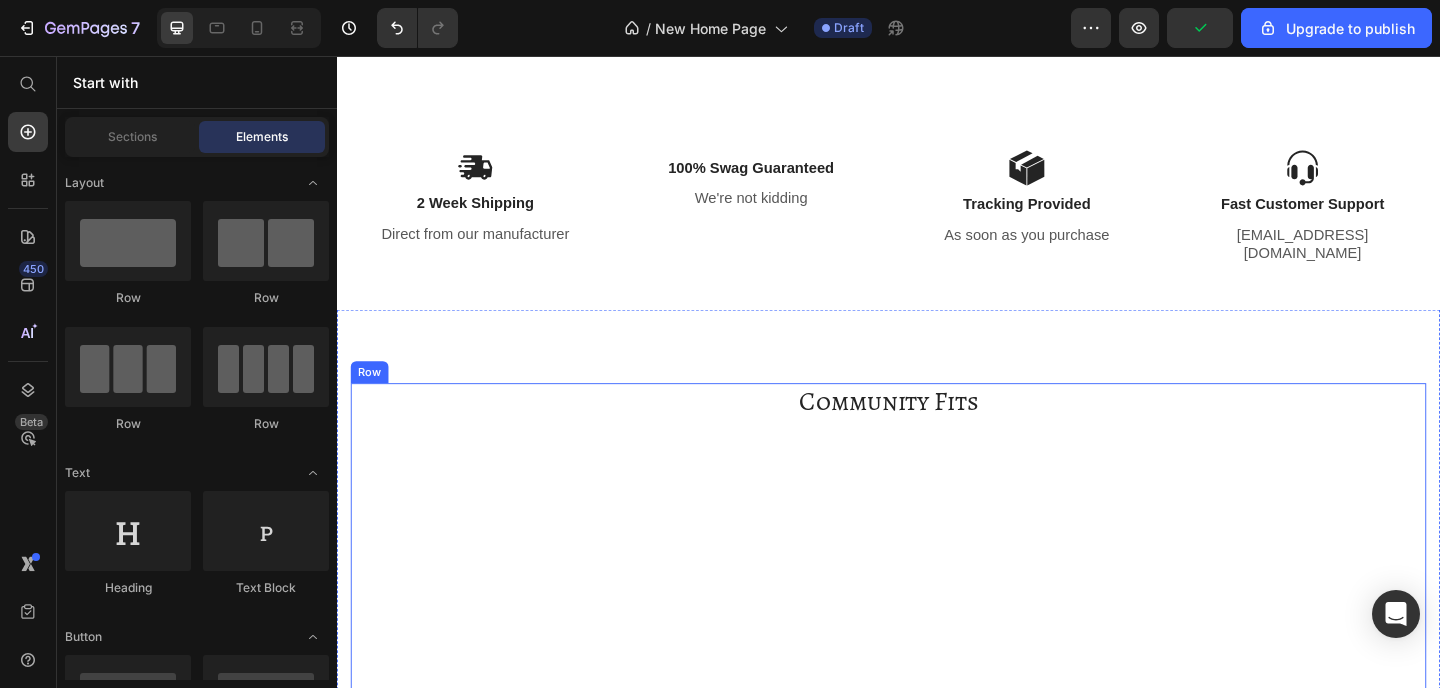 scroll, scrollTop: 430, scrollLeft: 0, axis: vertical 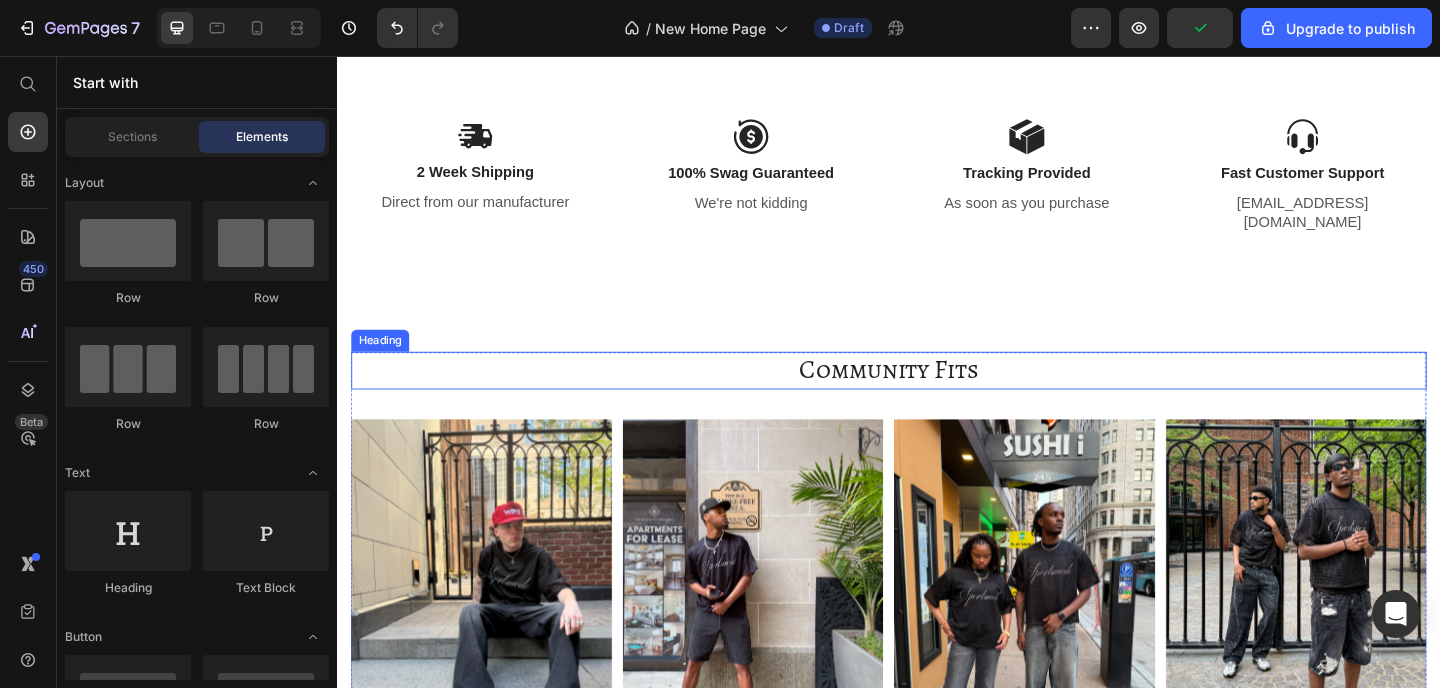 click on "Community Fits" at bounding box center (937, 398) 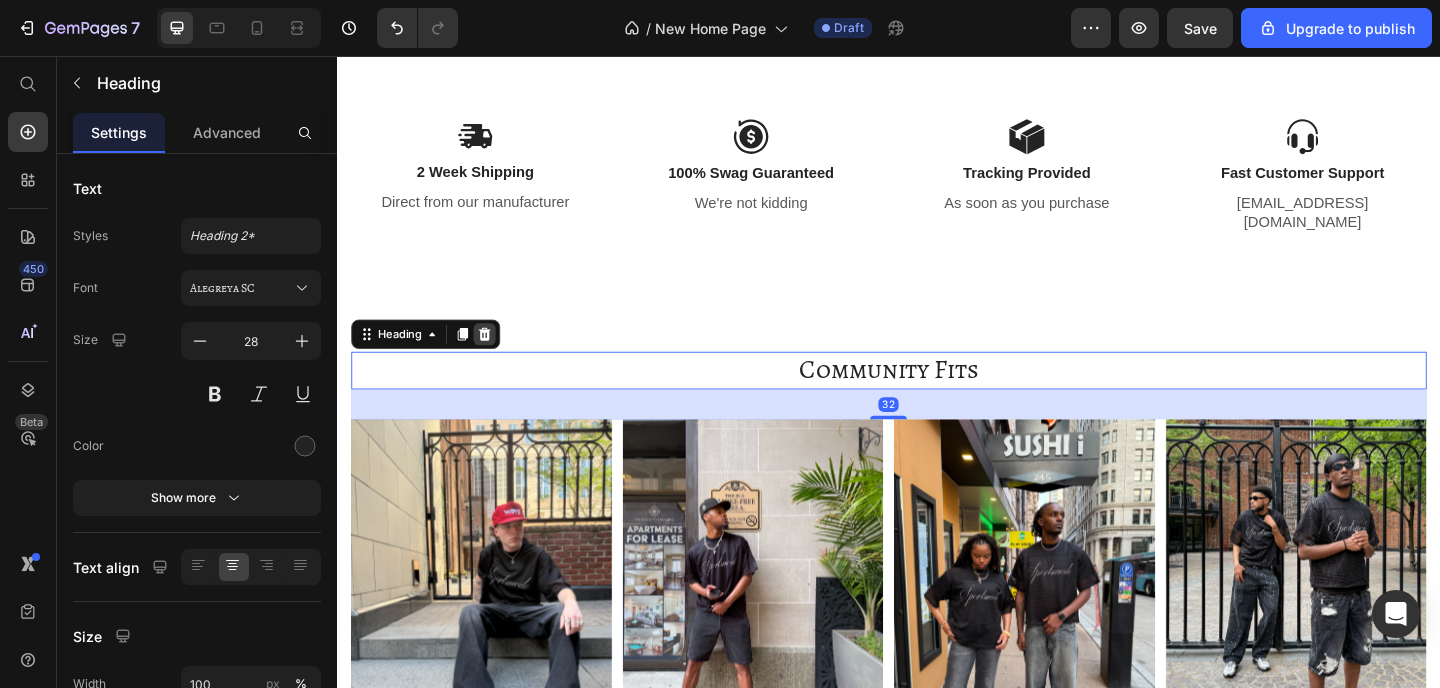click 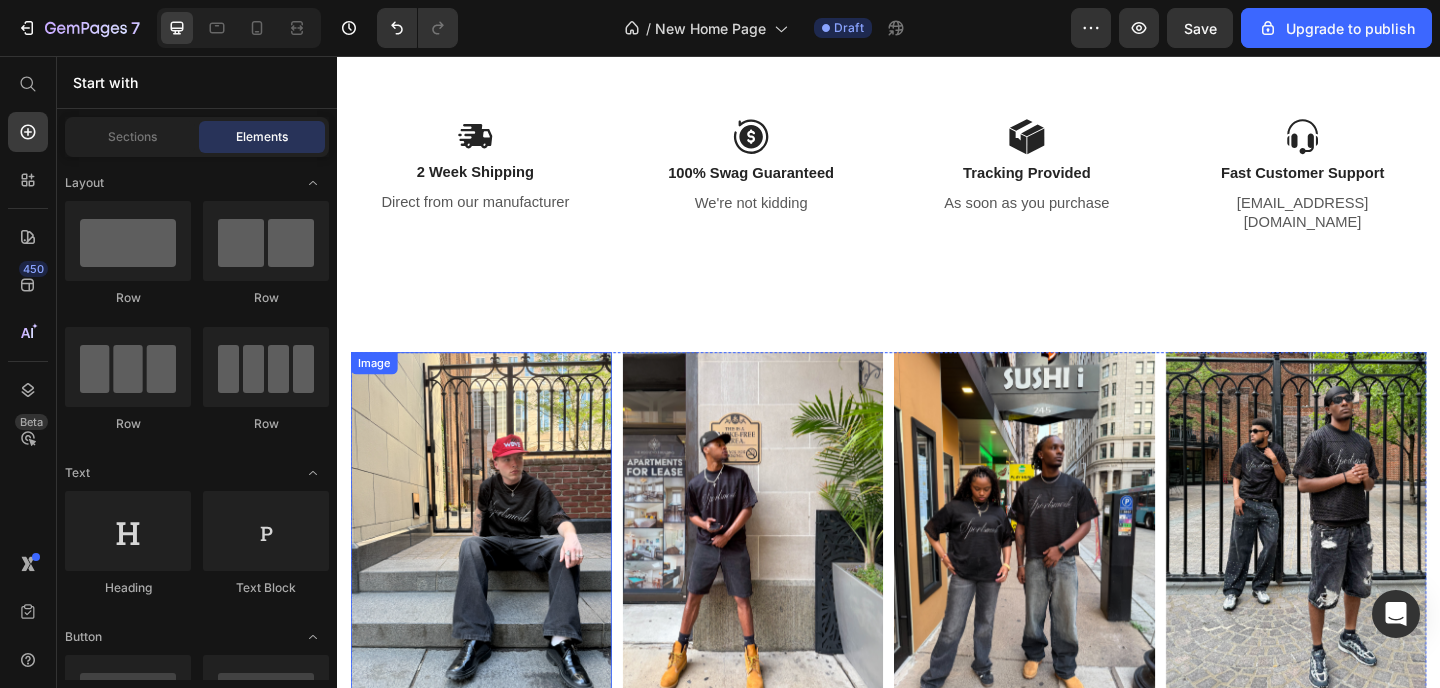 click at bounding box center [494, 566] 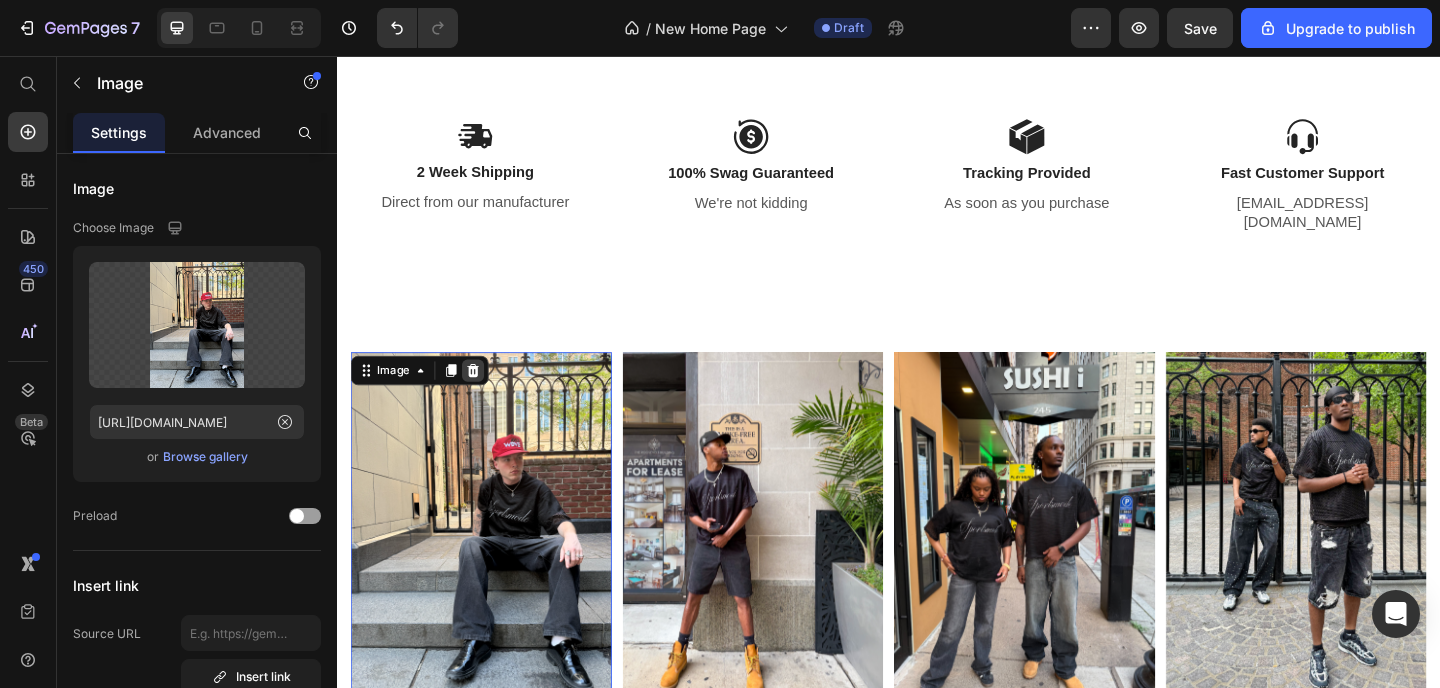 click 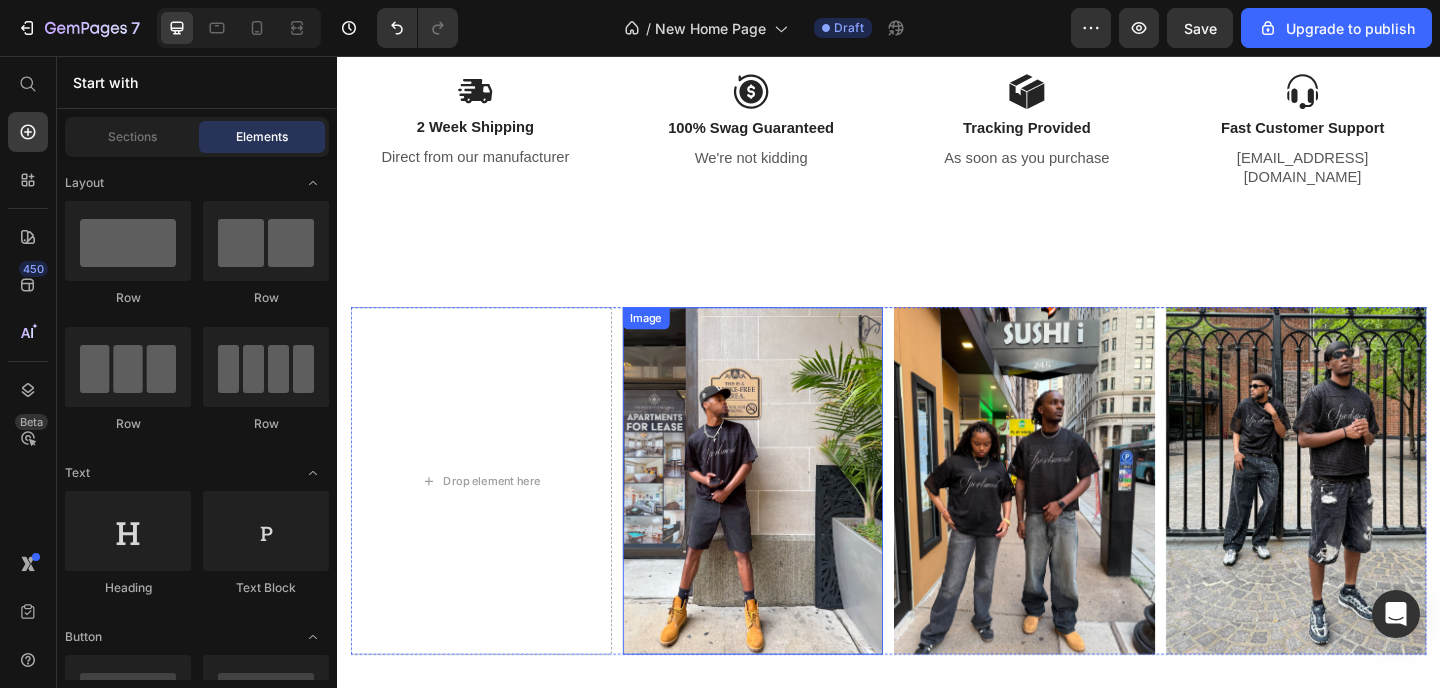 scroll, scrollTop: 509, scrollLeft: 0, axis: vertical 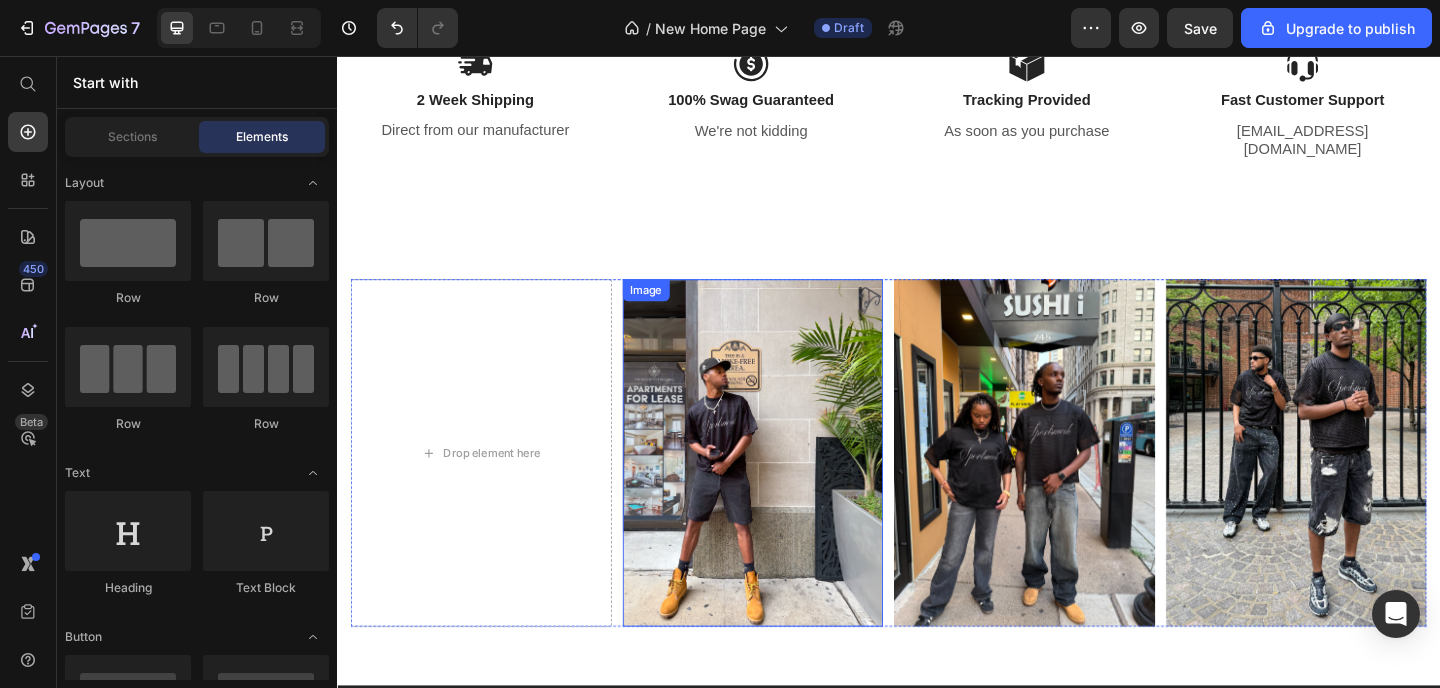 click at bounding box center (790, 488) 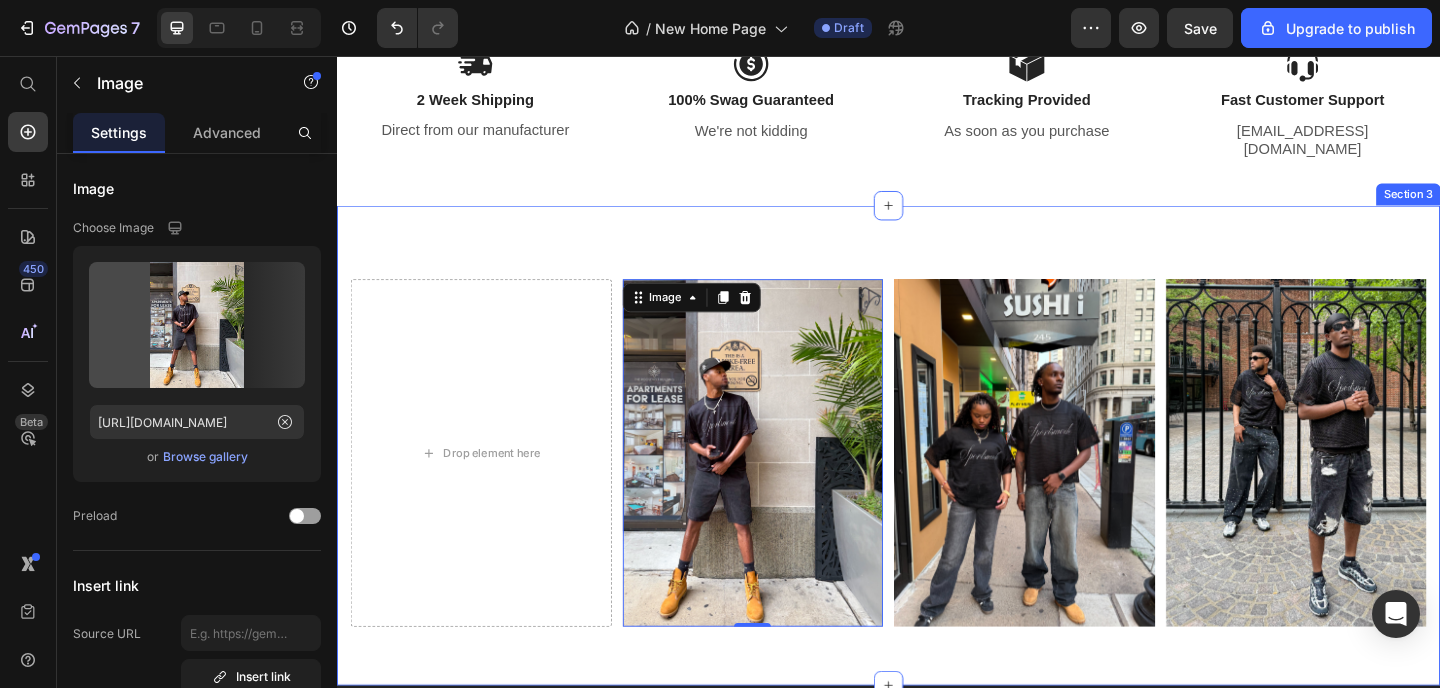 click on "Drop element here Image   0 Image Image Image
Carousel Row Section 3" at bounding box center [937, 480] 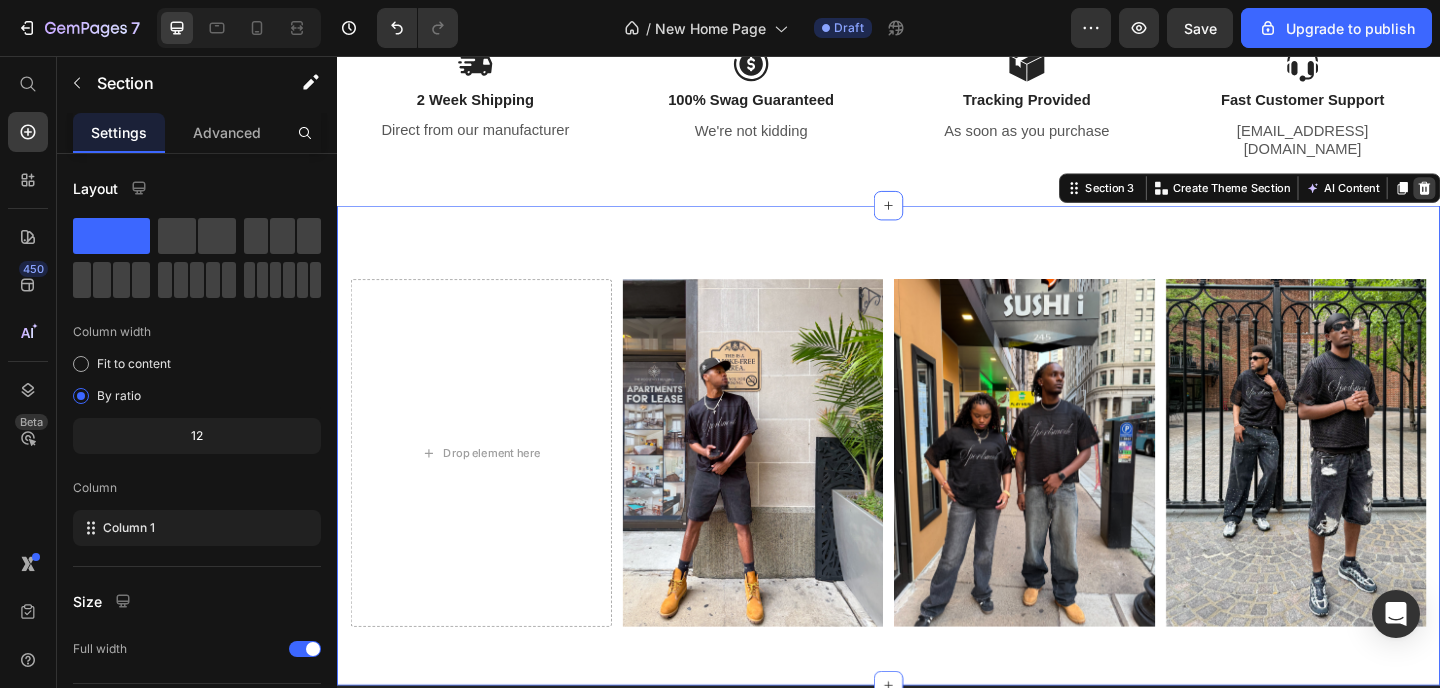 click 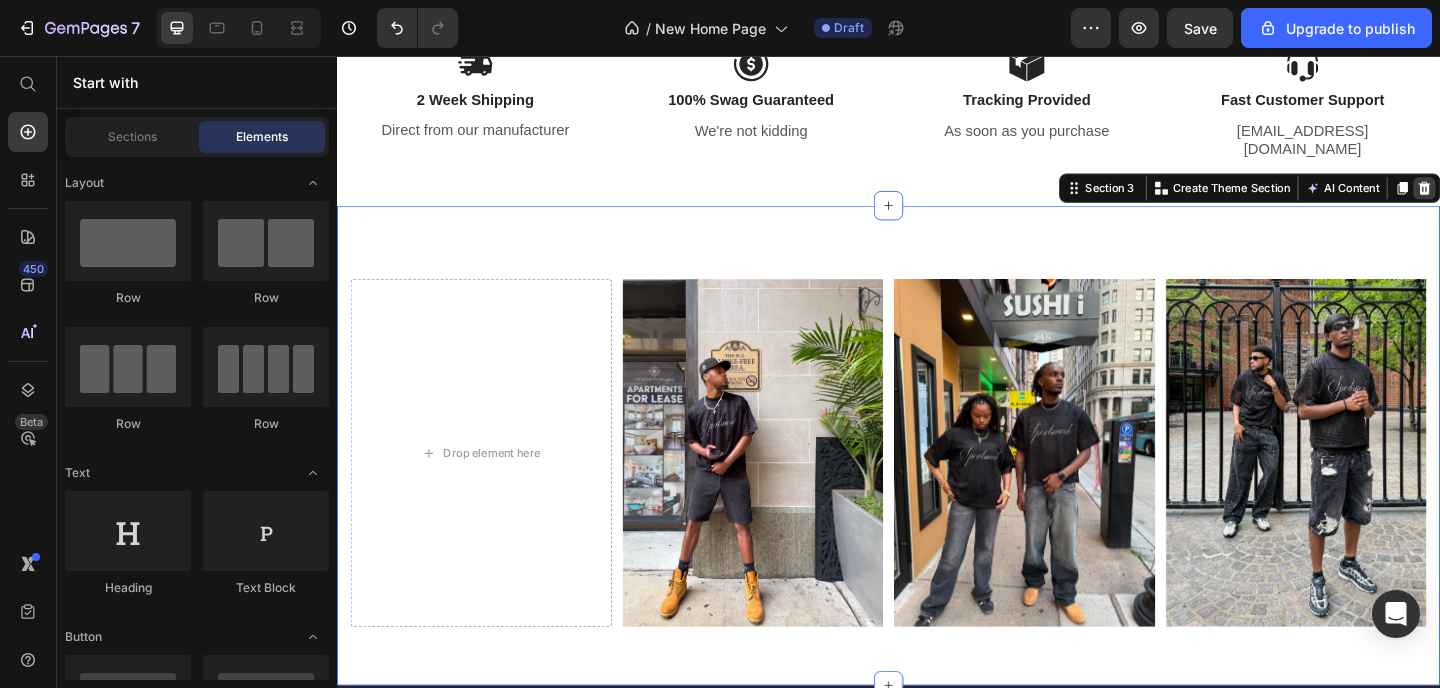 scroll, scrollTop: 299, scrollLeft: 0, axis: vertical 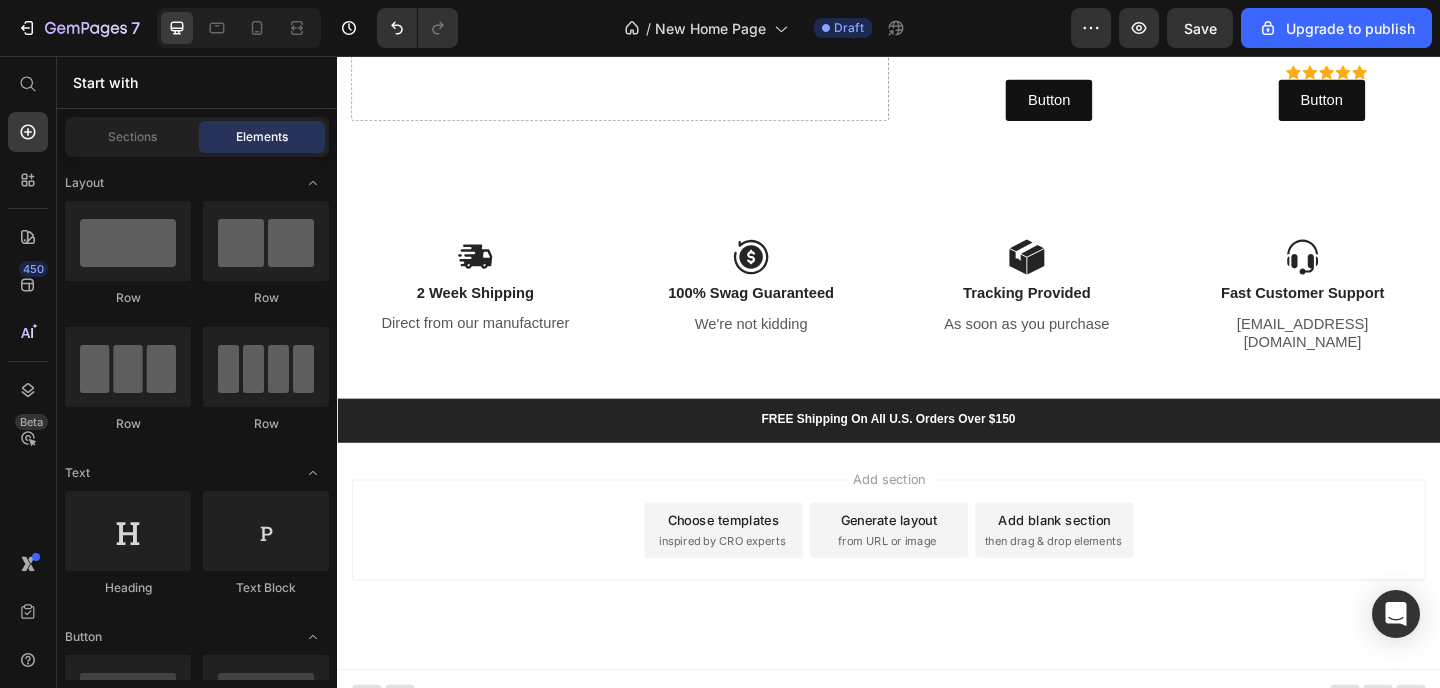 click on "Add section Choose templates inspired by CRO experts Generate layout from URL or image Add blank section then drag & drop elements" at bounding box center (937, 600) 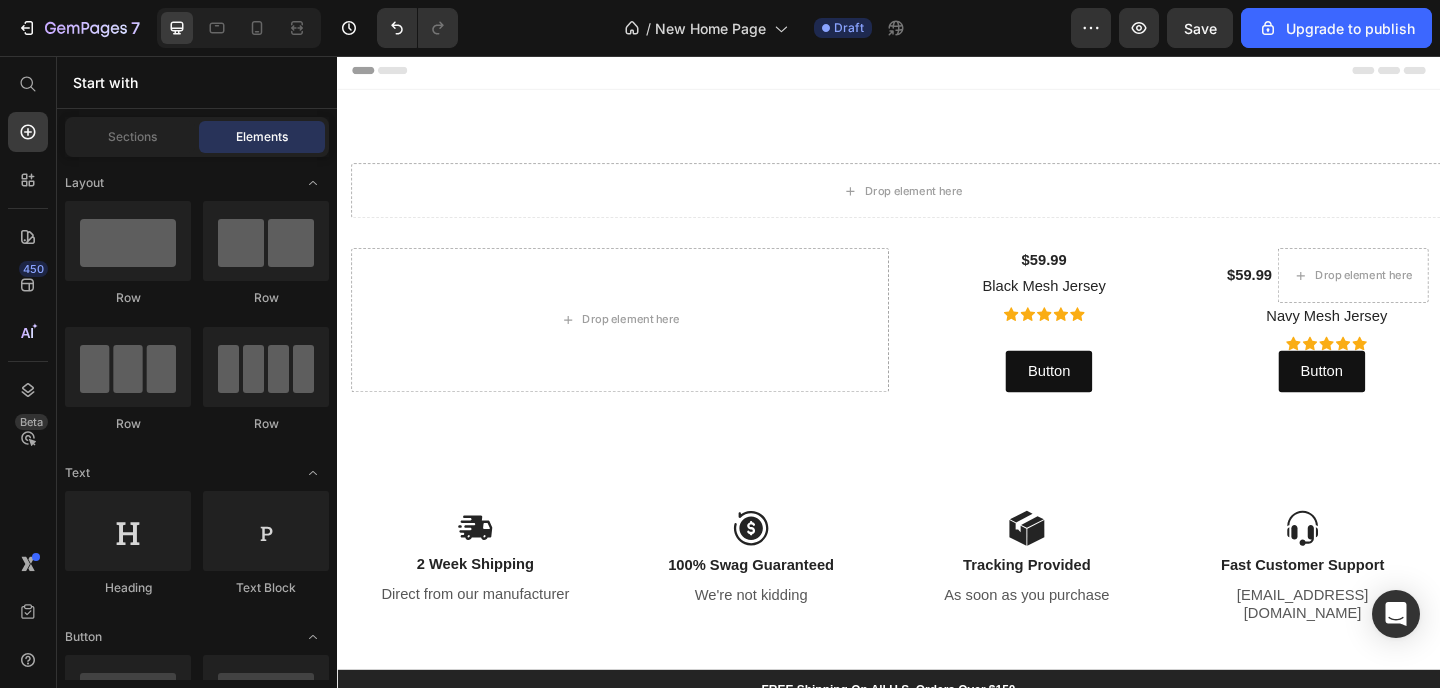 scroll, scrollTop: 0, scrollLeft: 0, axis: both 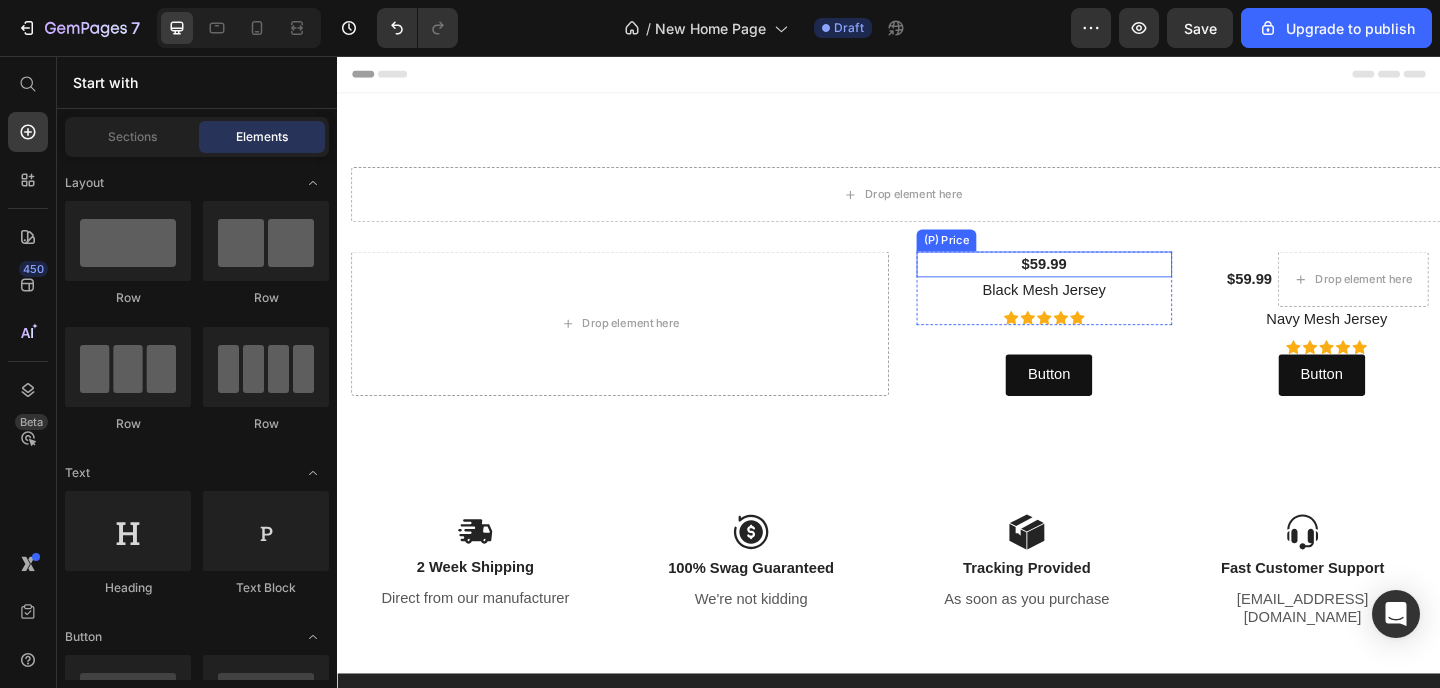 click on "$59.99" at bounding box center [1106, 283] 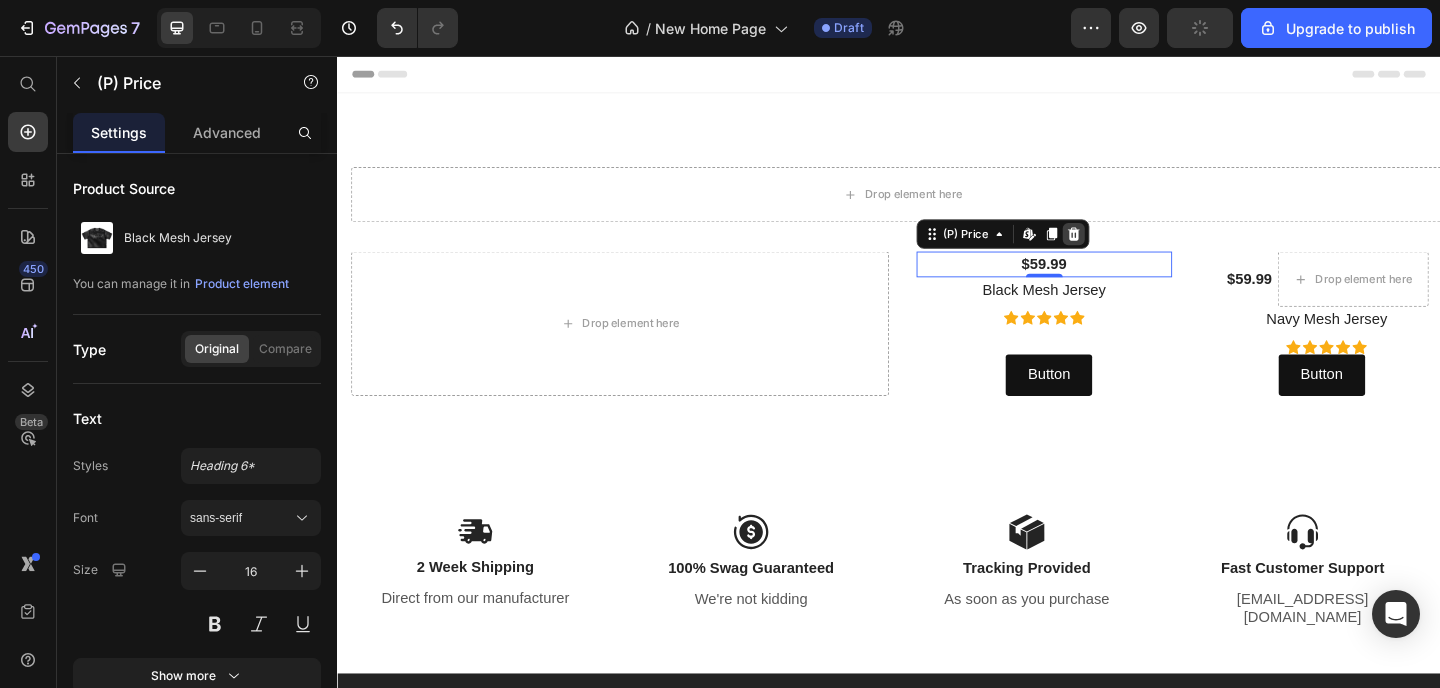 click 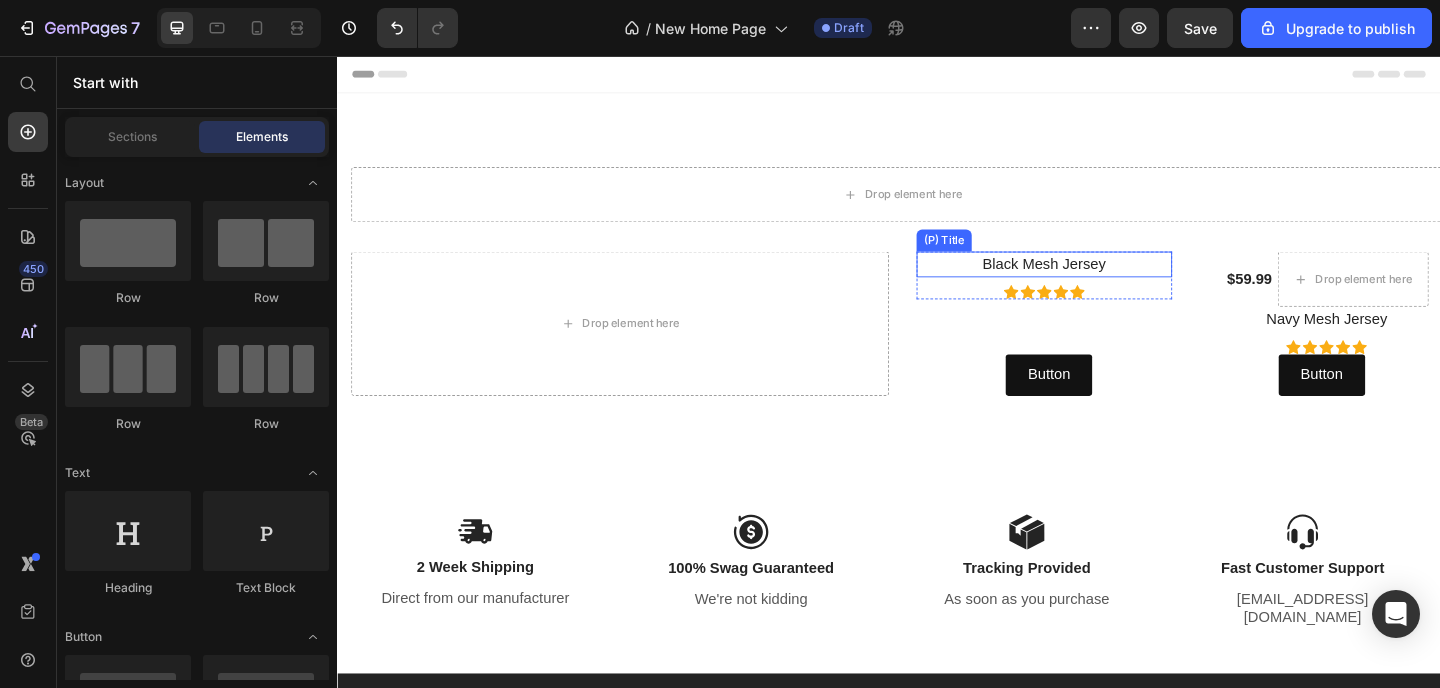 click on "Black Mesh Jersey" at bounding box center [1106, 283] 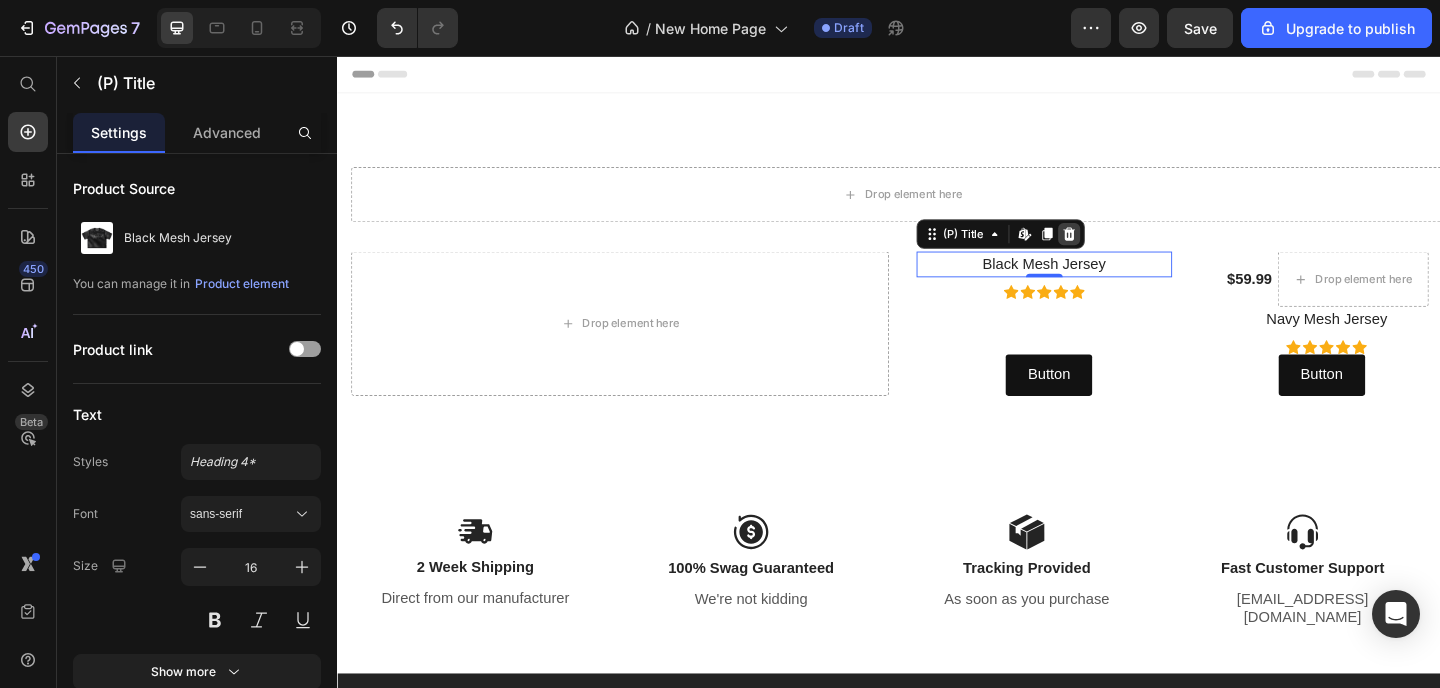 click 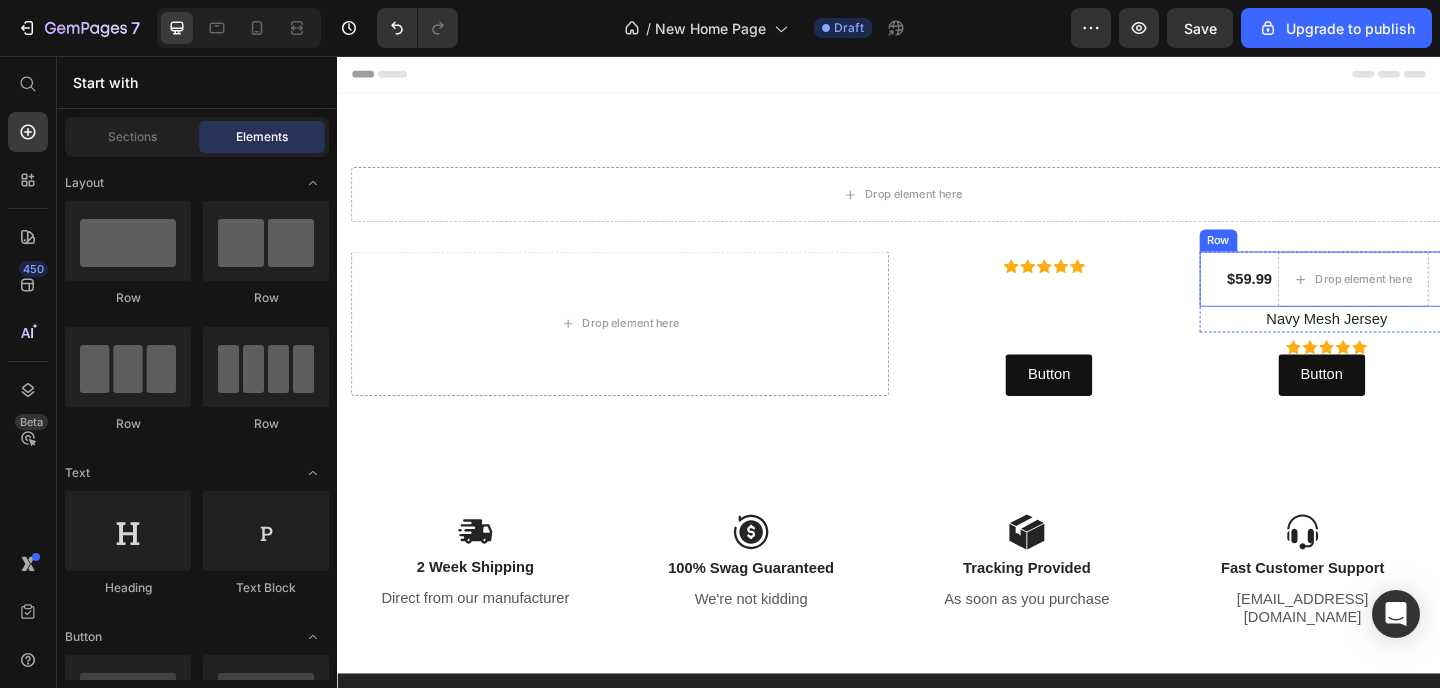 click on "$59.99 (P) Price
Drop element here Row" at bounding box center [1414, 299] 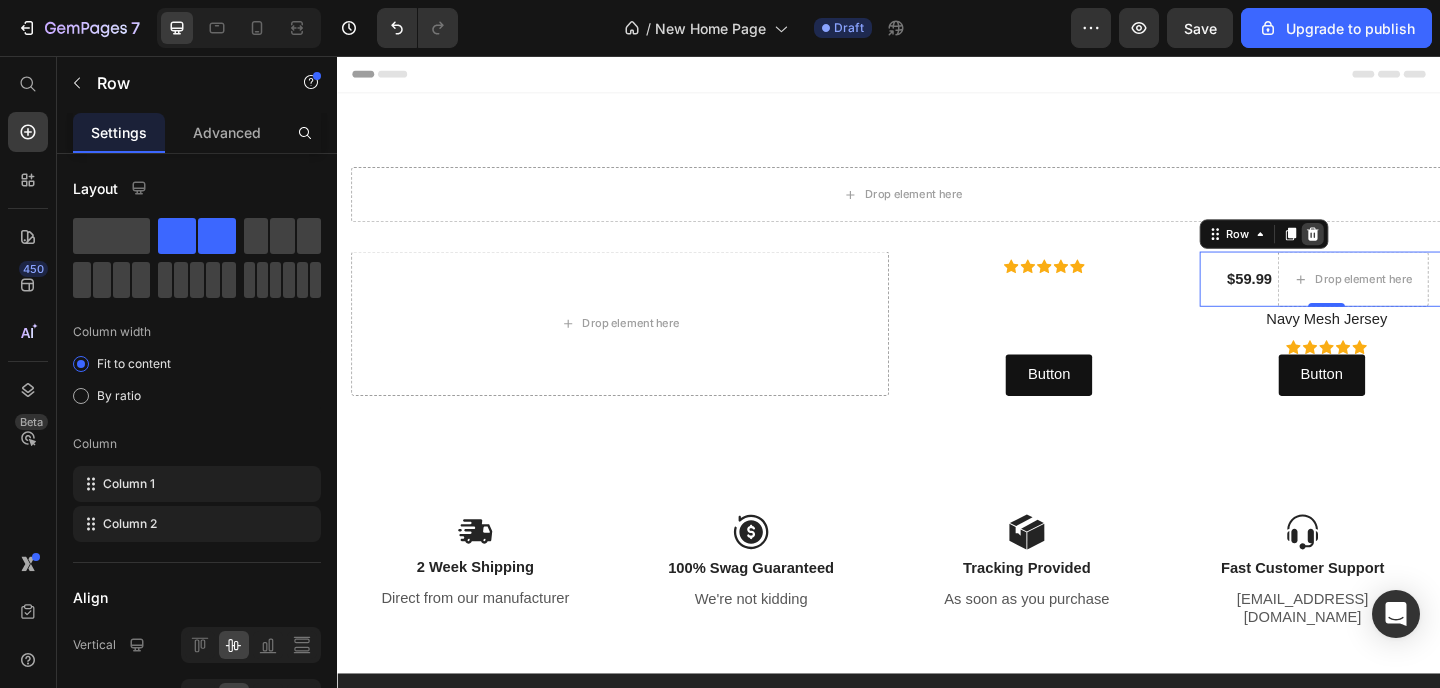 click at bounding box center (1398, 250) 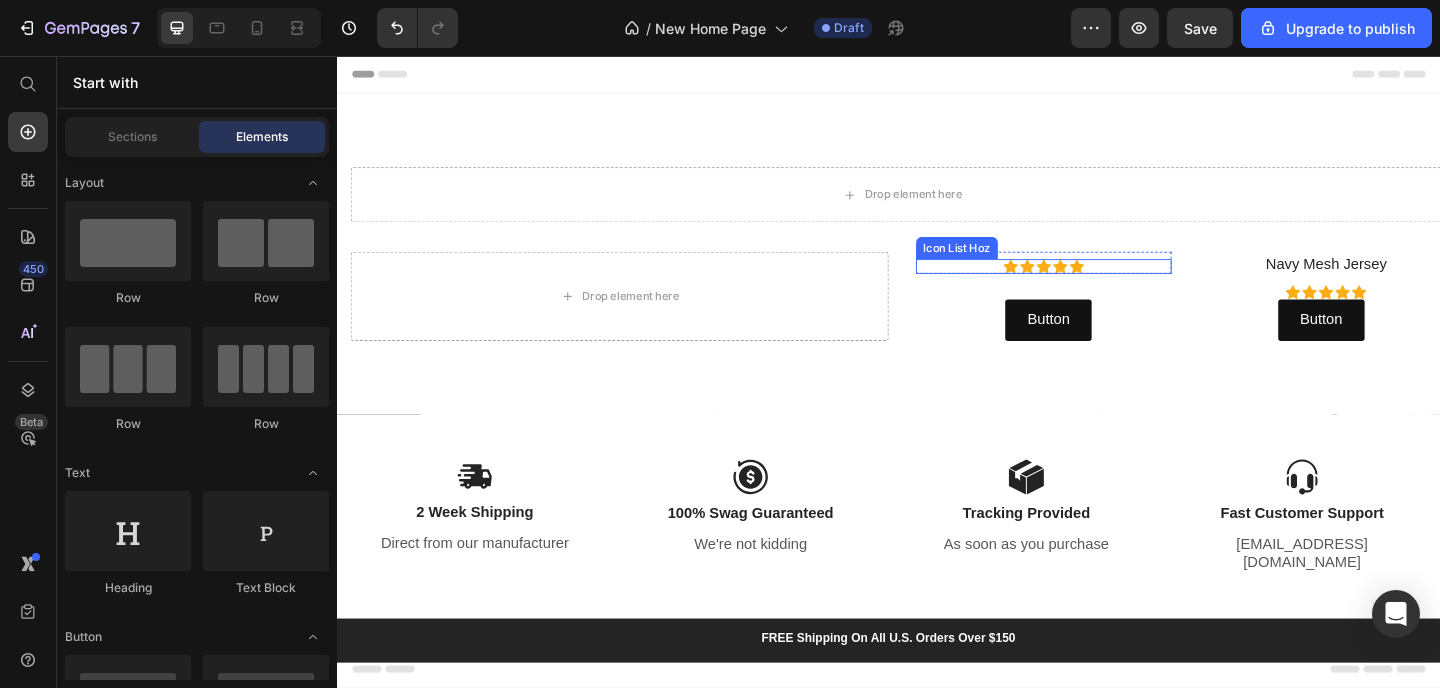 click on "Icon
Icon
Icon
Icon
Icon" at bounding box center (1106, 285) 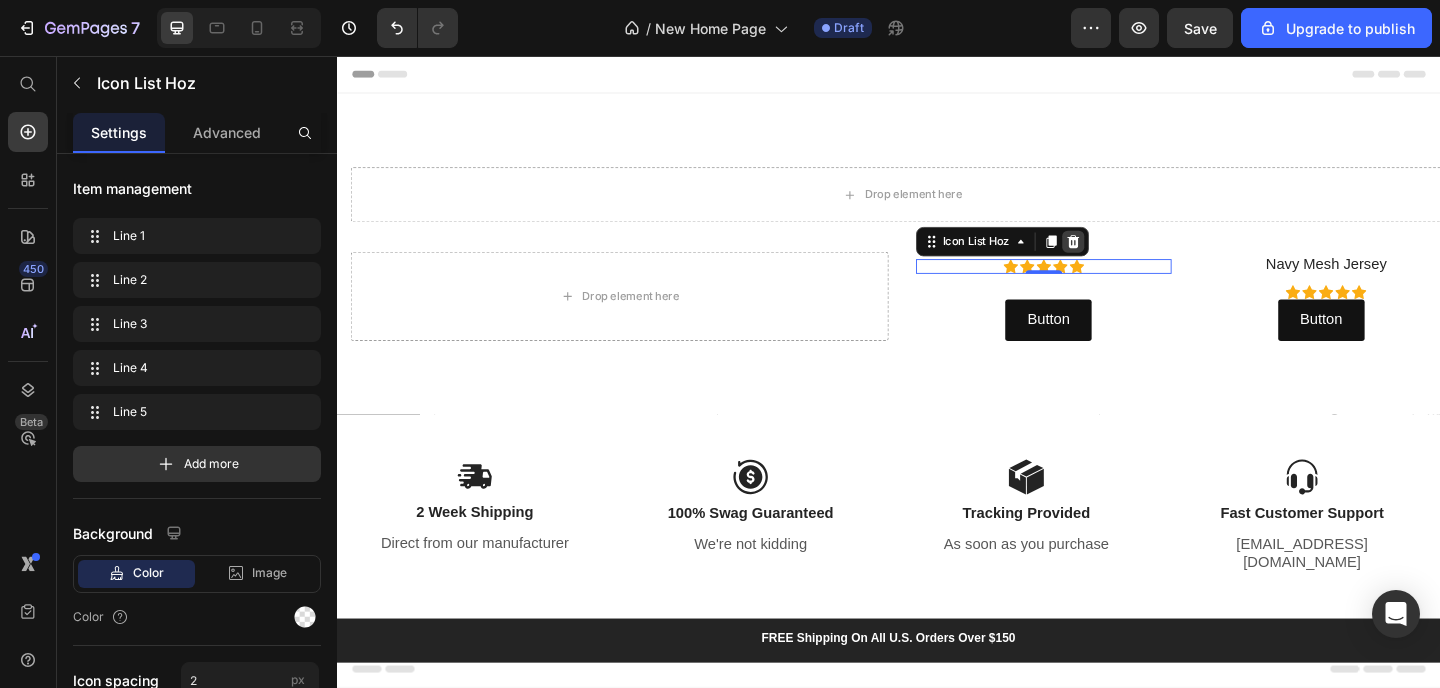 click 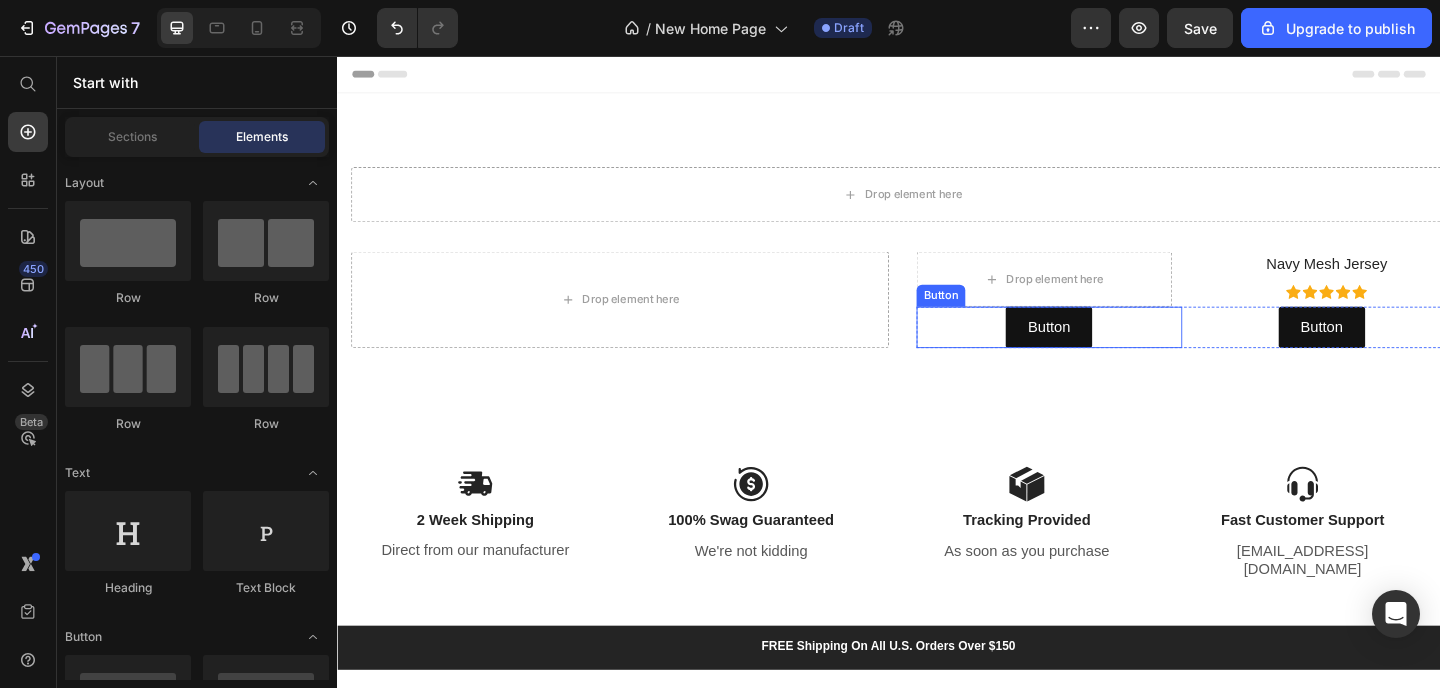 click on "Button" at bounding box center [1111, 351] 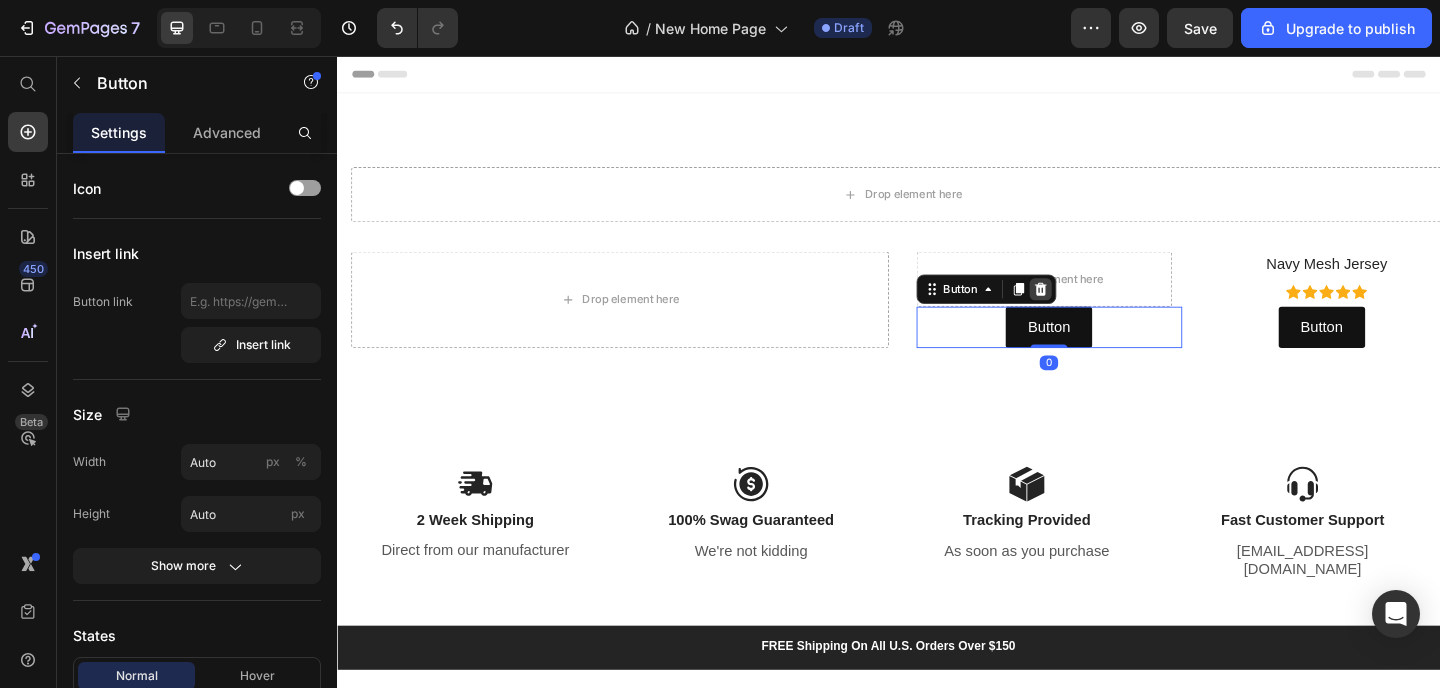 click at bounding box center [1102, 310] 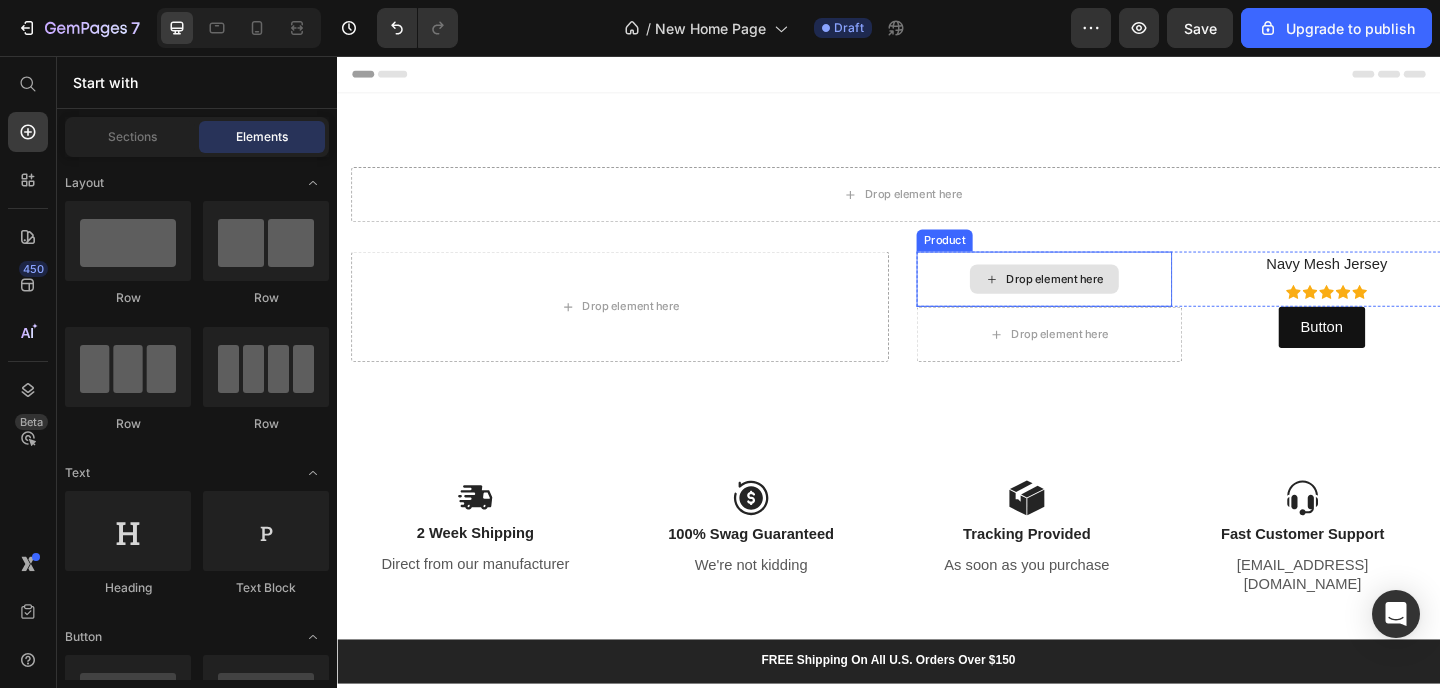 click on "Drop element here" at bounding box center [644, 329] 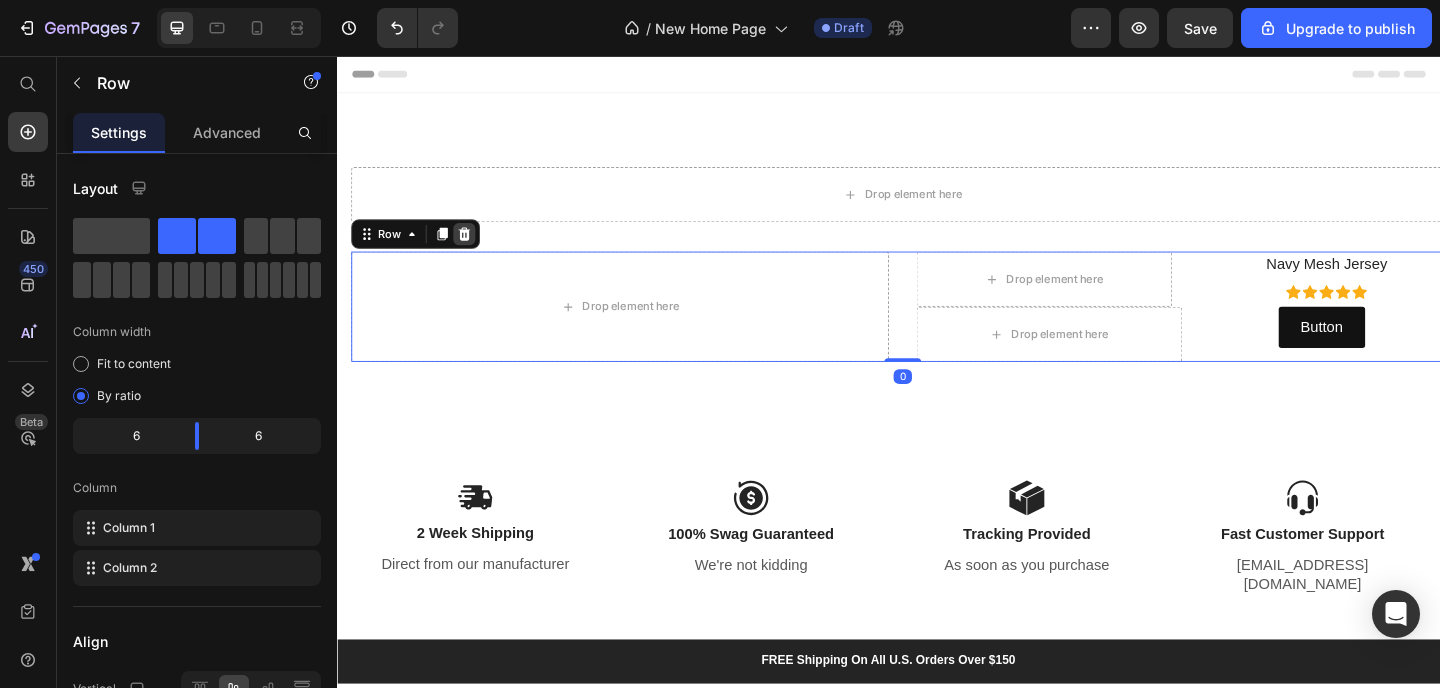 click 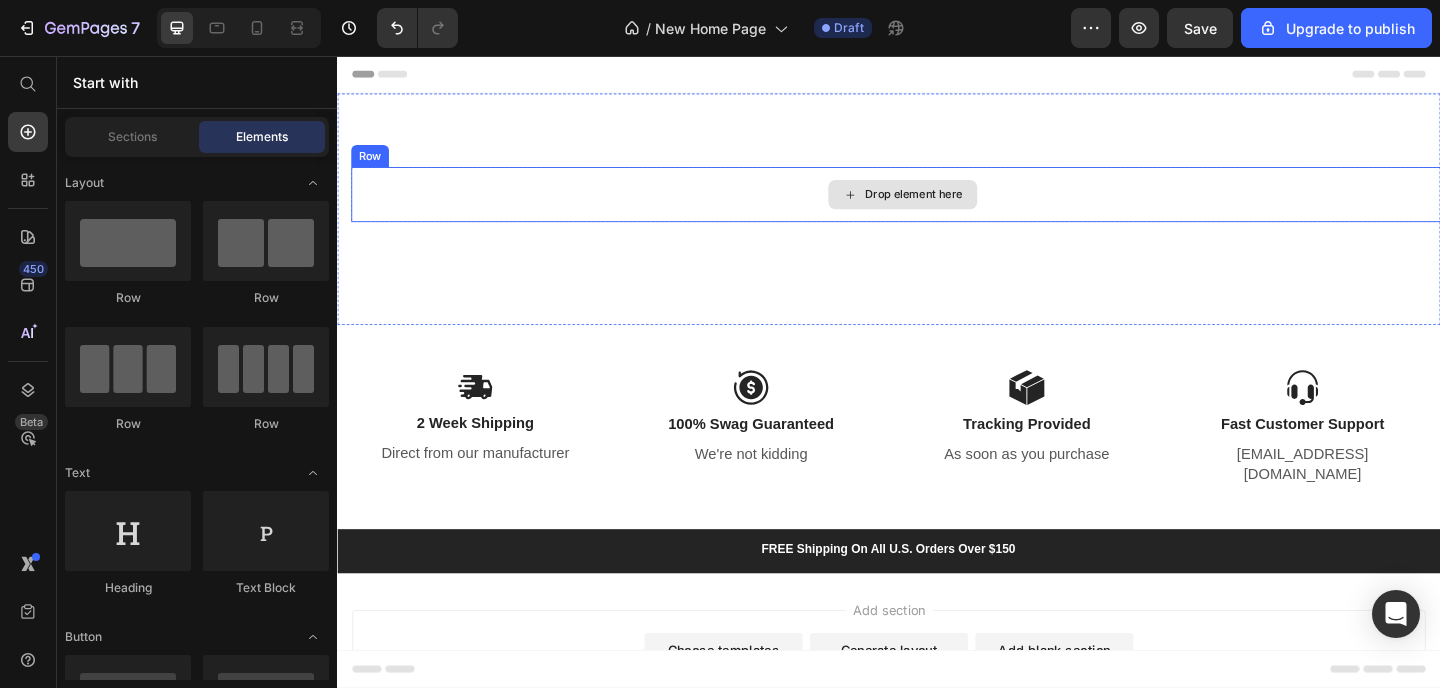 click on "Drop element here" at bounding box center [952, 207] 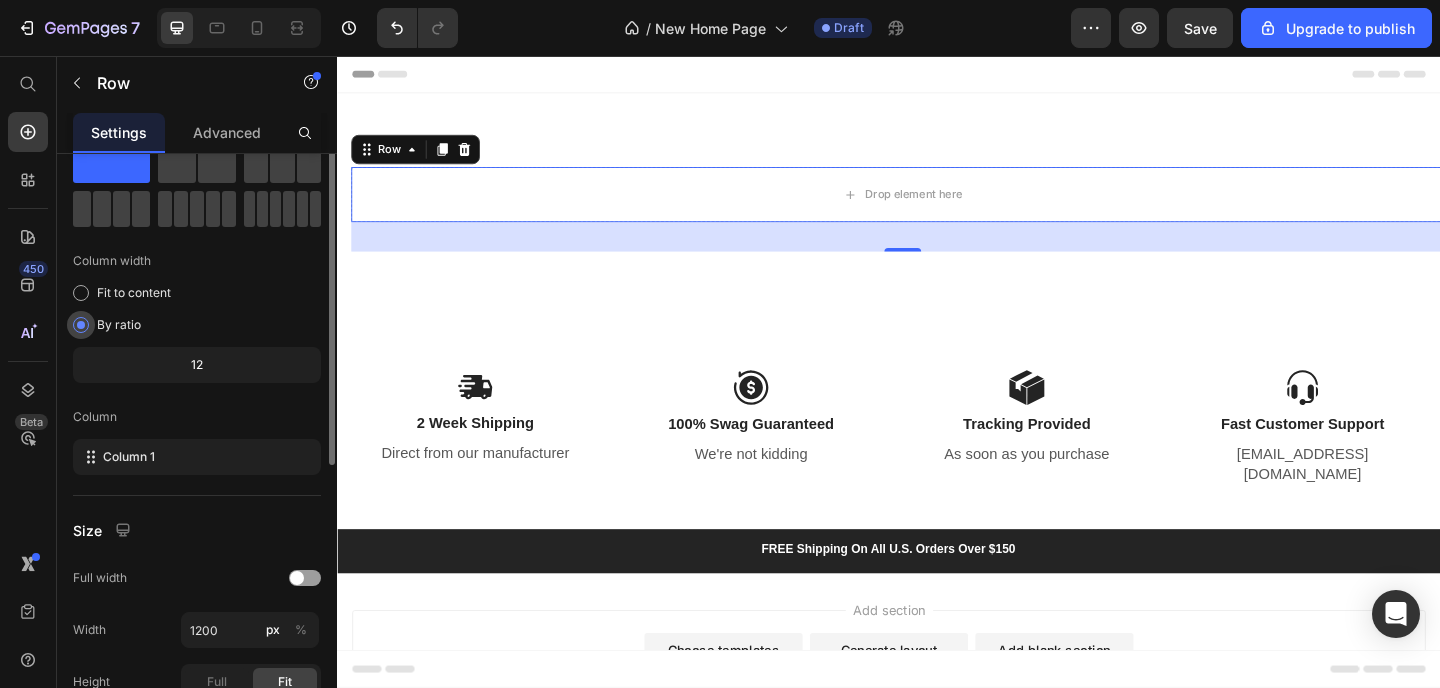 scroll, scrollTop: 0, scrollLeft: 0, axis: both 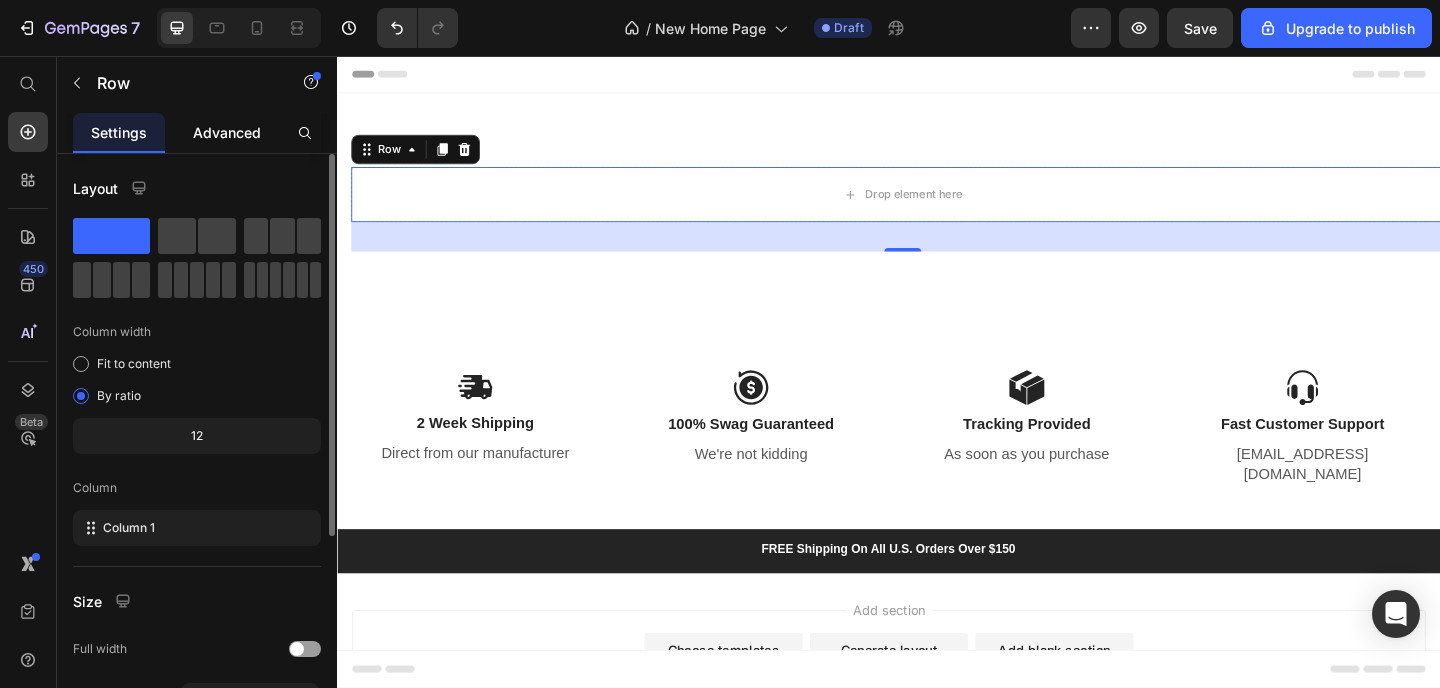 click on "Advanced" 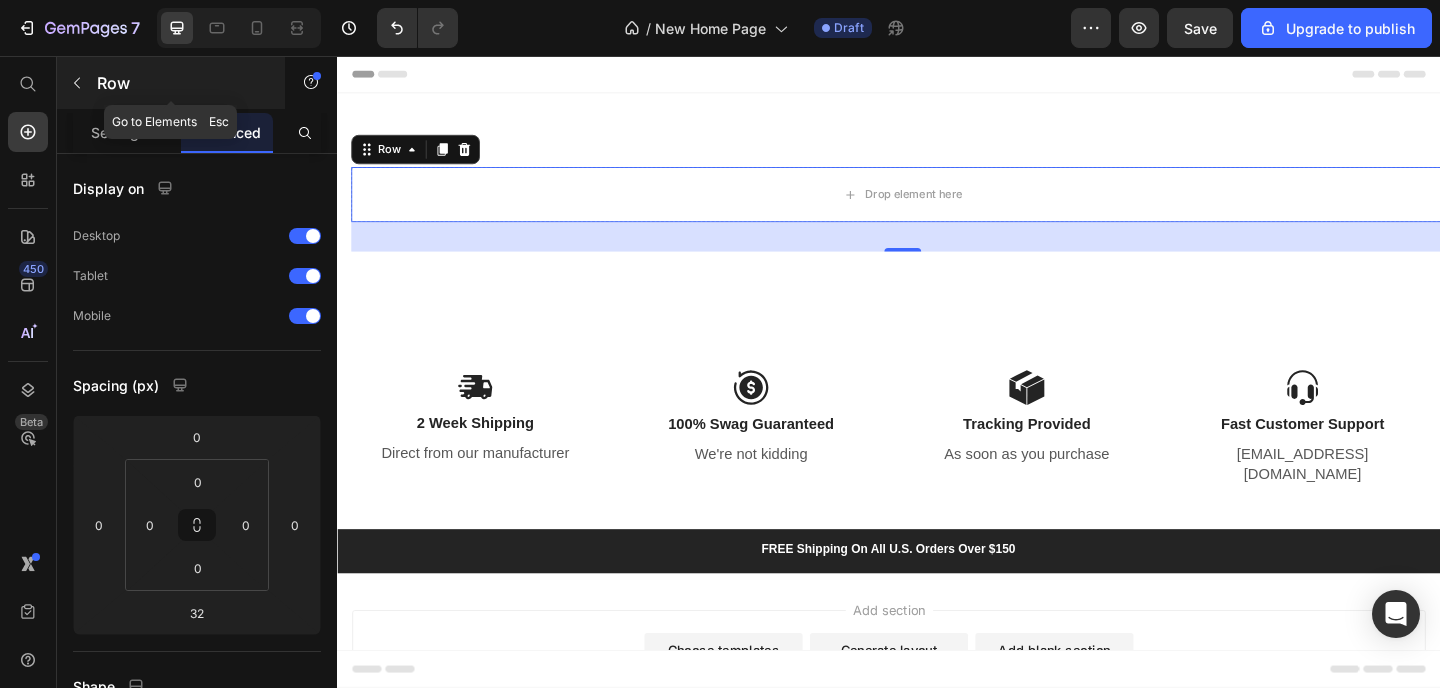 click 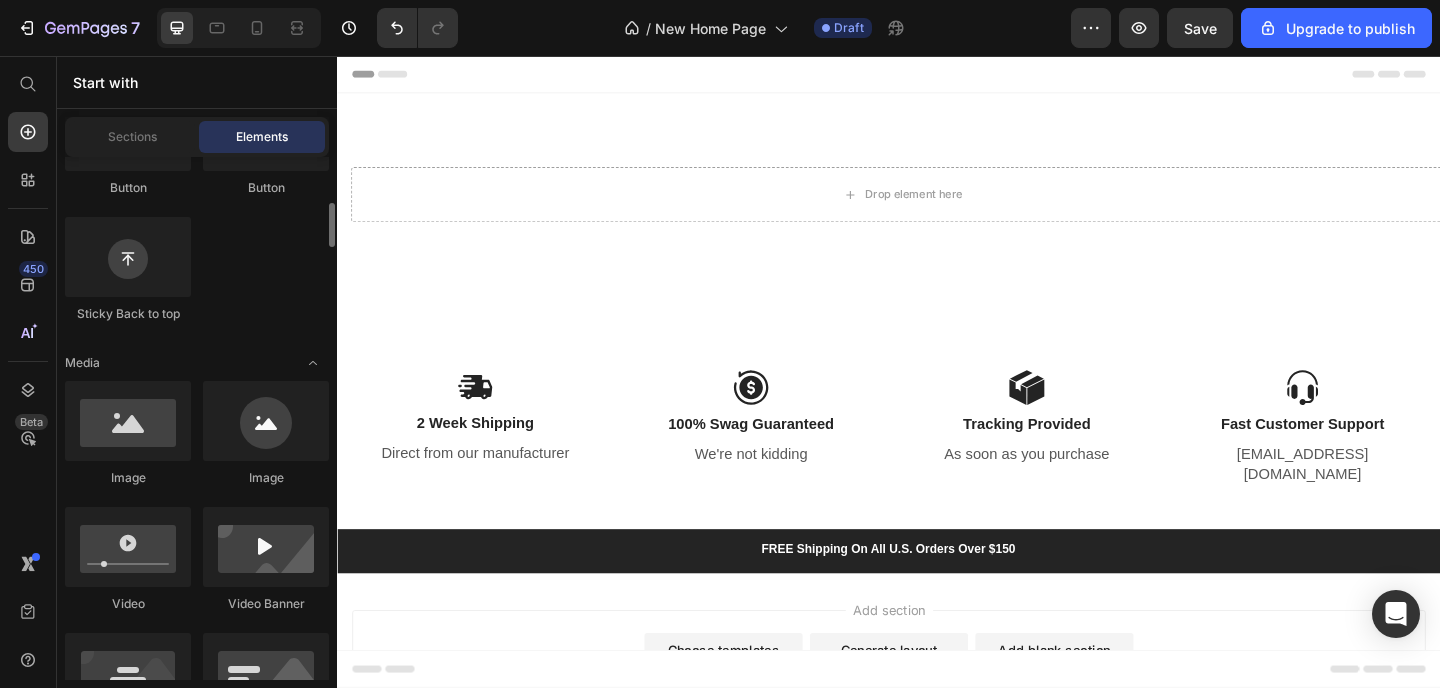 scroll, scrollTop: 0, scrollLeft: 0, axis: both 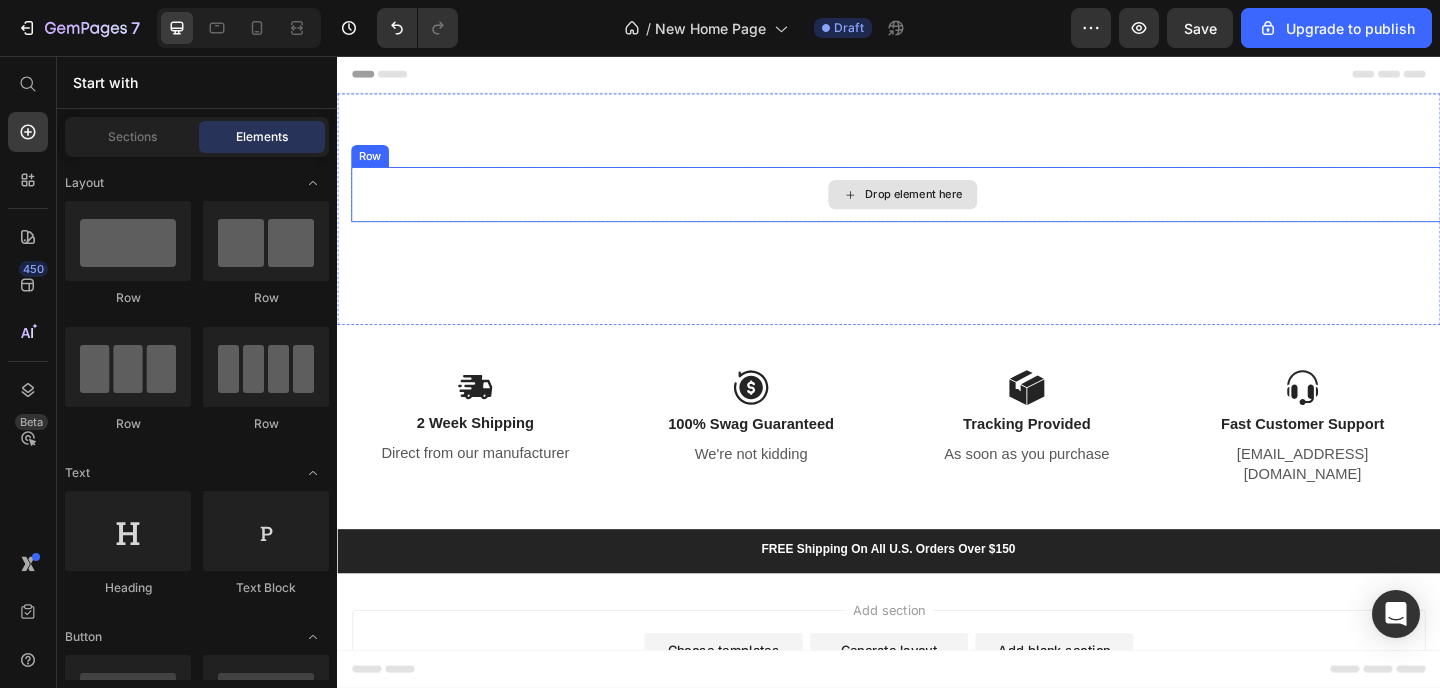 click on "Drop element here" at bounding box center (952, 207) 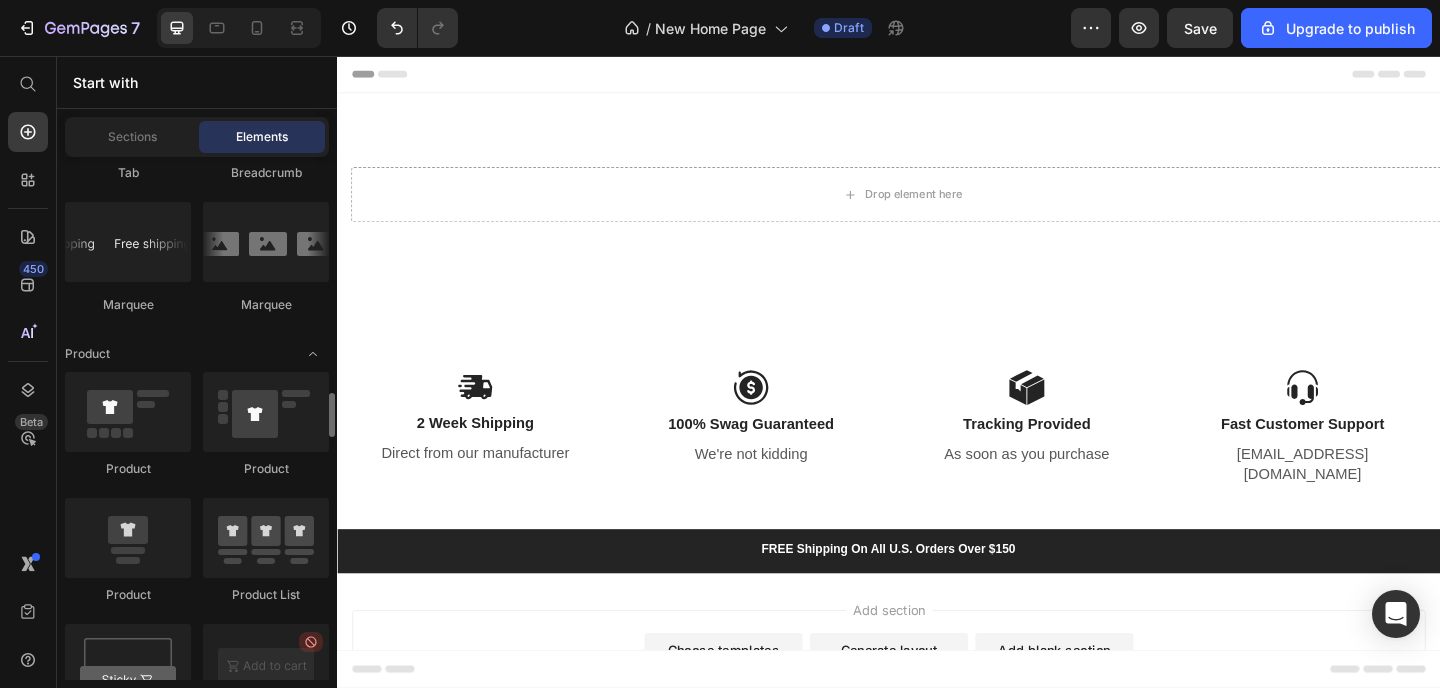 scroll, scrollTop: 2588, scrollLeft: 0, axis: vertical 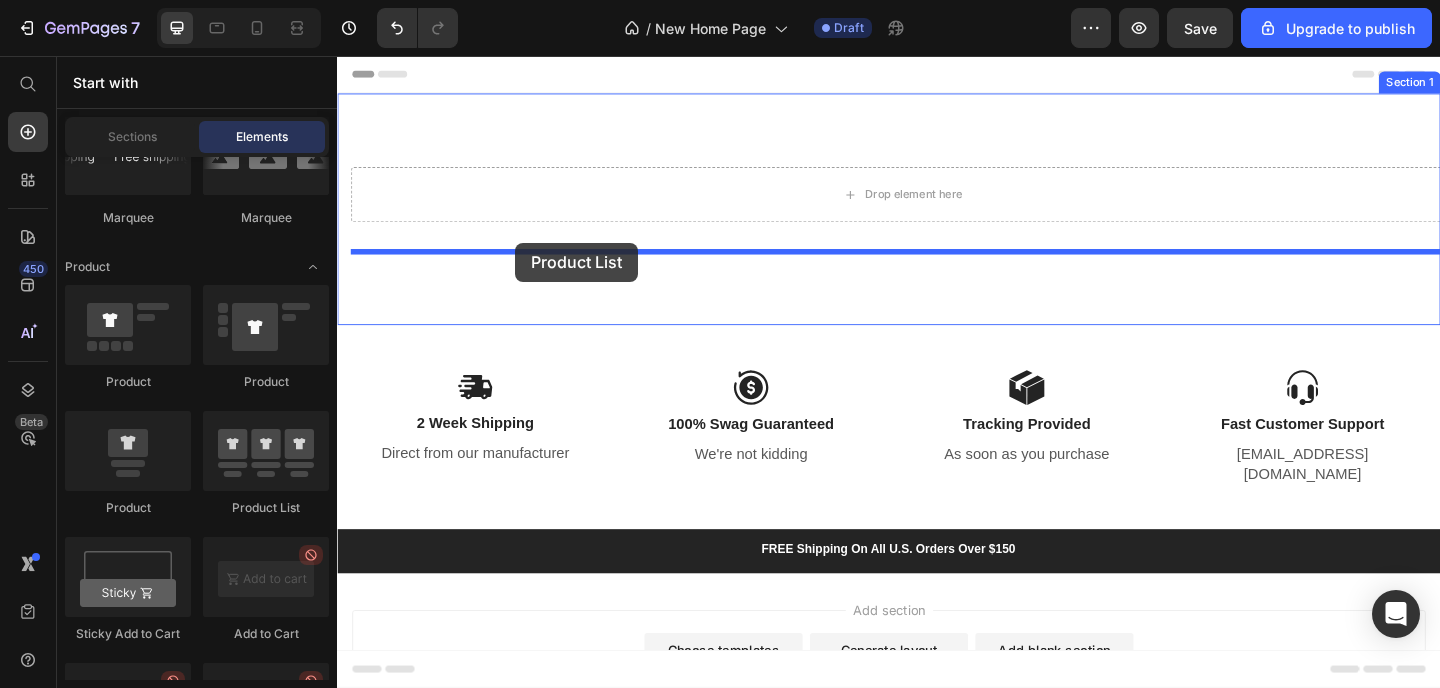 drag, startPoint x: 615, startPoint y: 534, endPoint x: 533, endPoint y: 245, distance: 300.40805 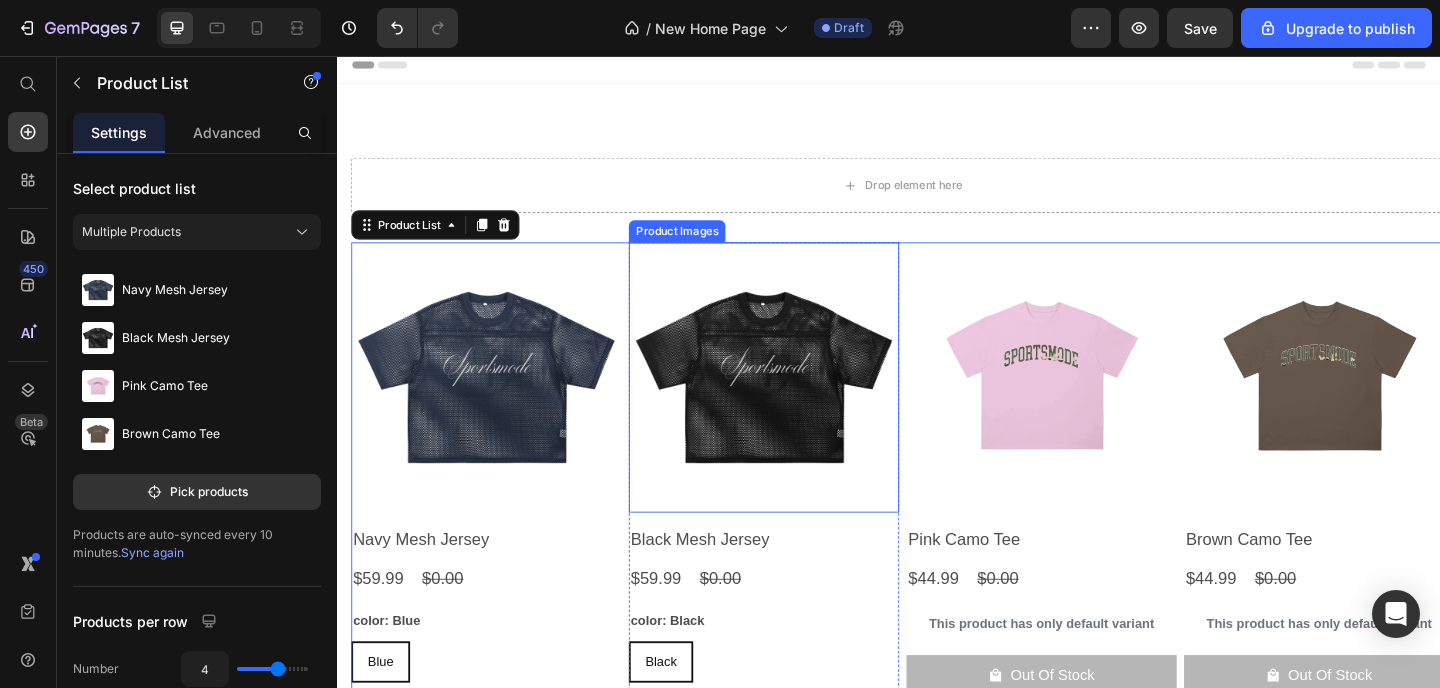 scroll, scrollTop: 0, scrollLeft: 0, axis: both 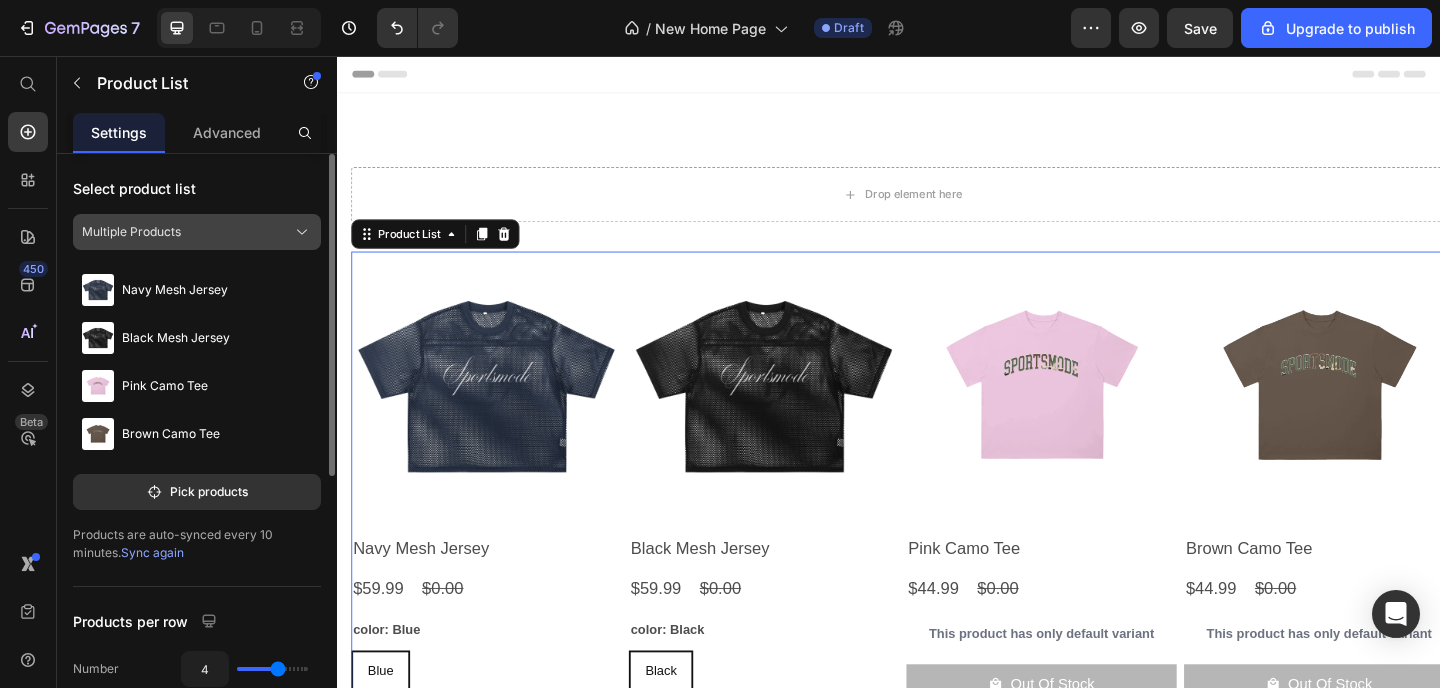 click on "Multiple Products" 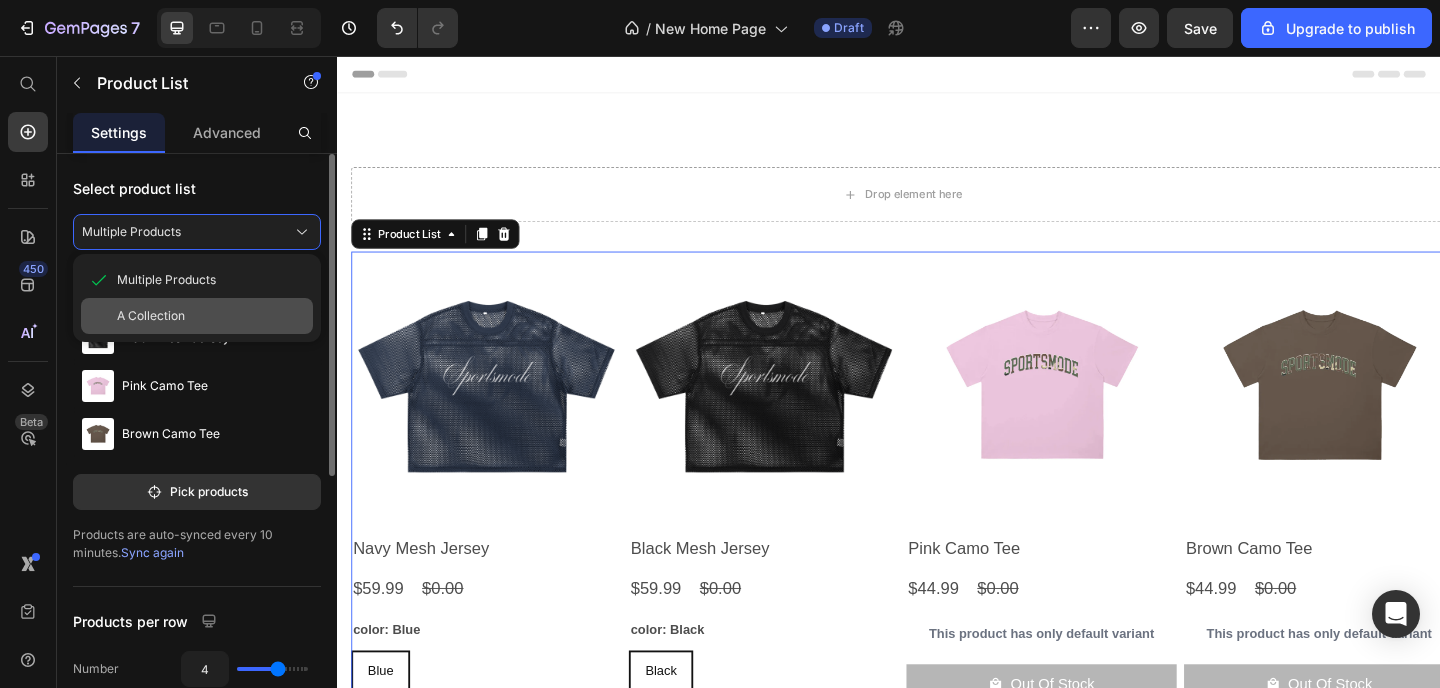 click on "A Collection" at bounding box center [211, 316] 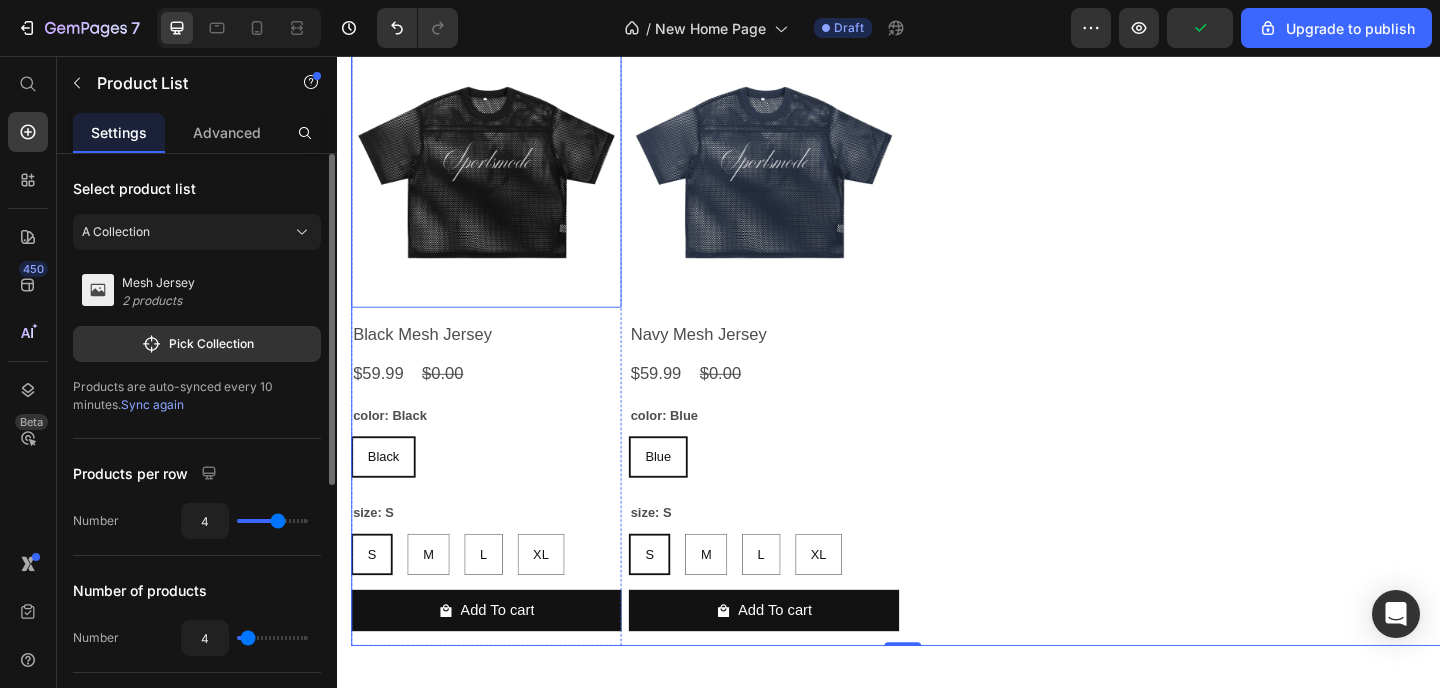 scroll, scrollTop: 0, scrollLeft: 0, axis: both 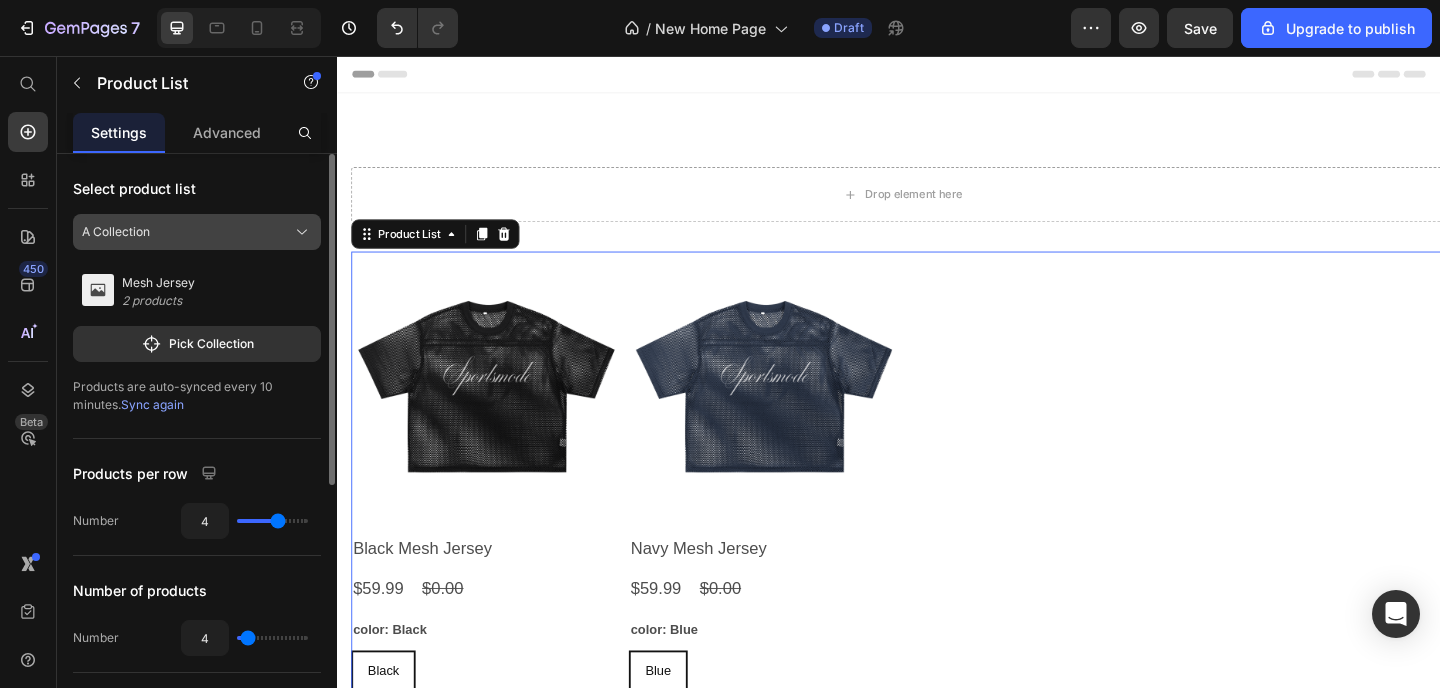 click on "A Collection" at bounding box center [197, 232] 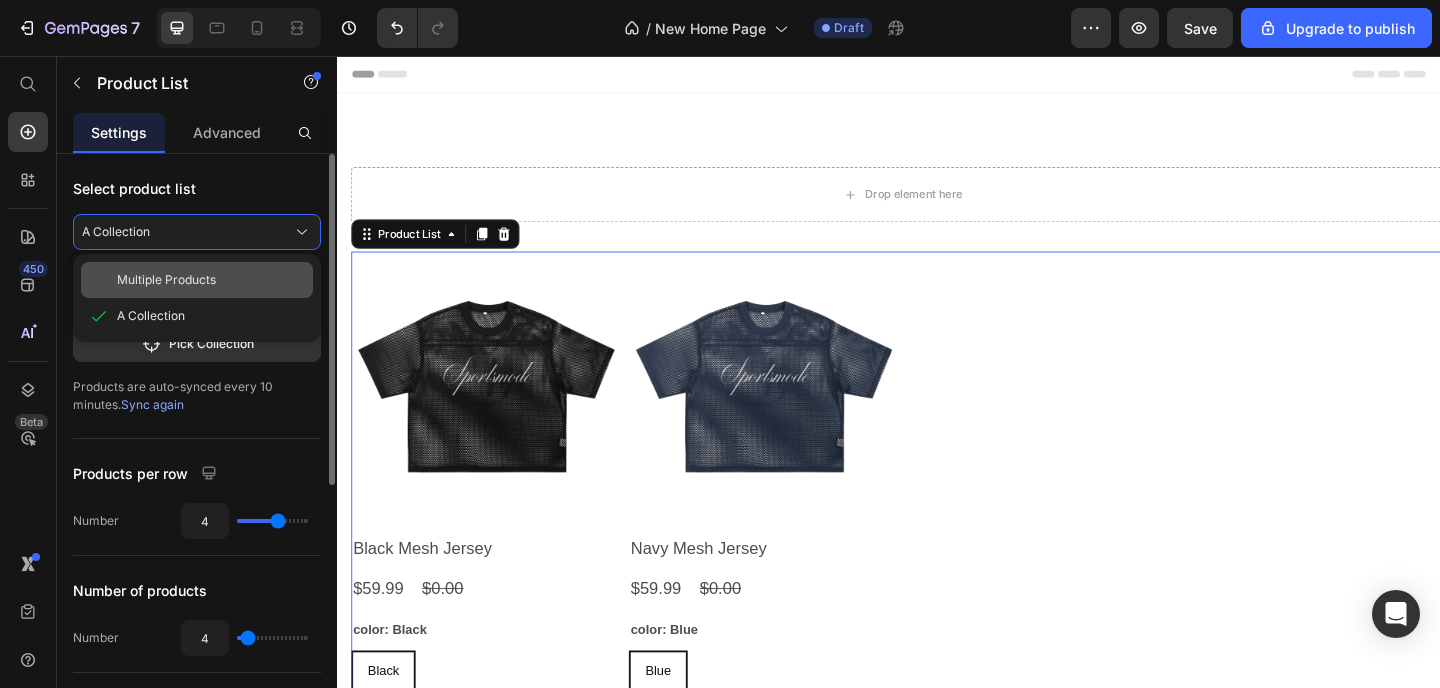 click on "Multiple Products" at bounding box center (166, 280) 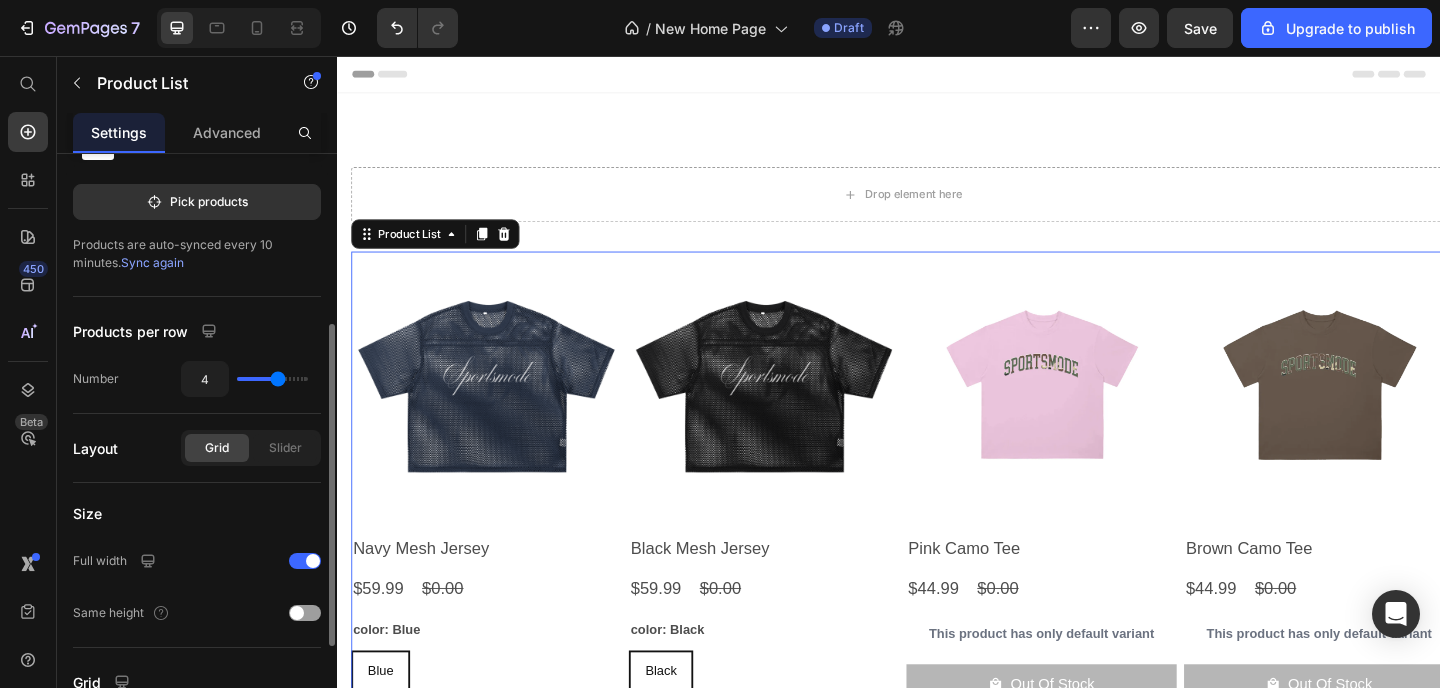 scroll, scrollTop: 298, scrollLeft: 0, axis: vertical 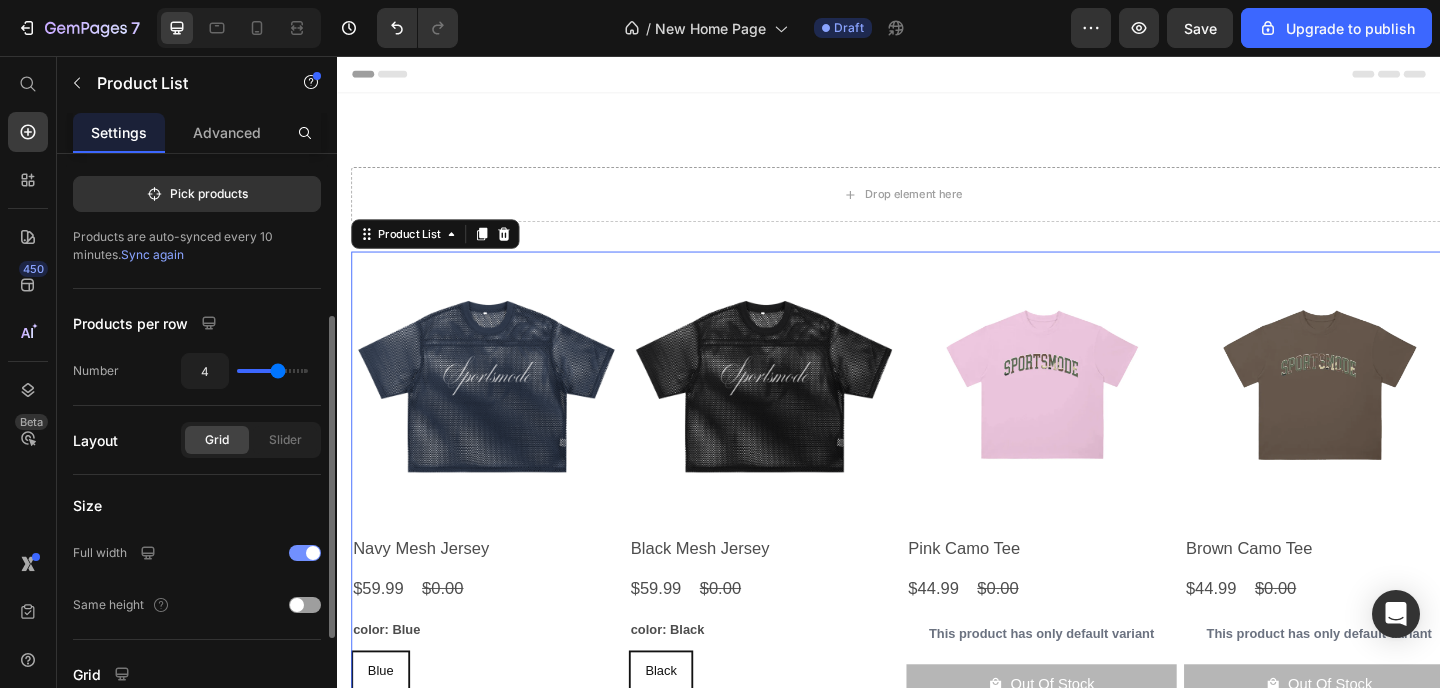 click at bounding box center (313, 553) 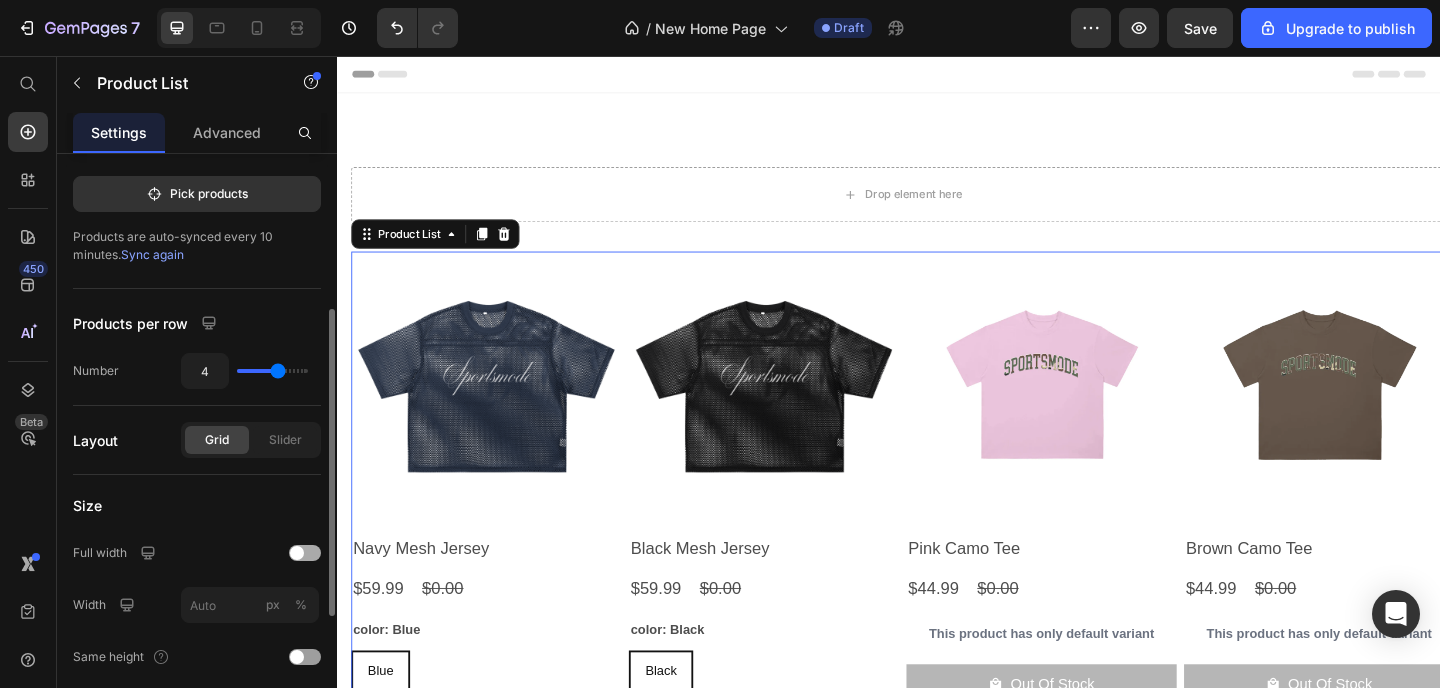 click at bounding box center (305, 553) 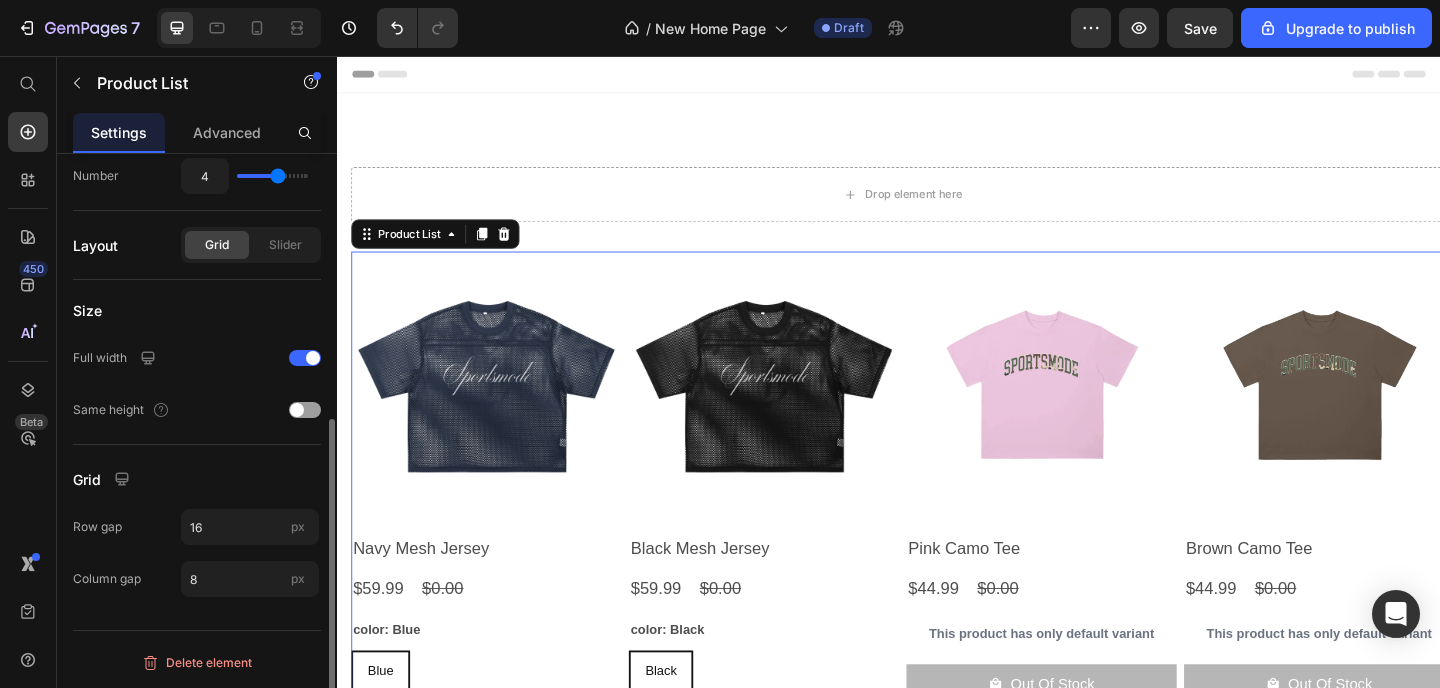 scroll, scrollTop: 0, scrollLeft: 0, axis: both 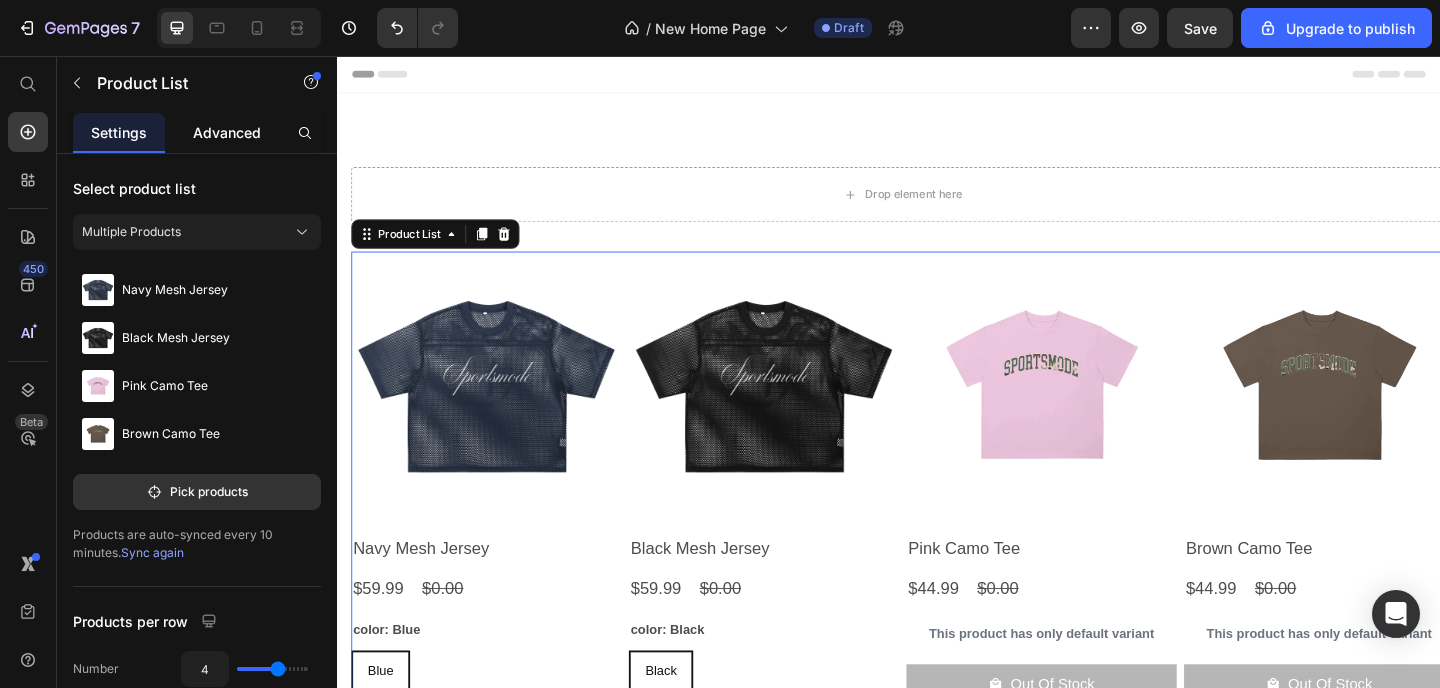 click on "Advanced" 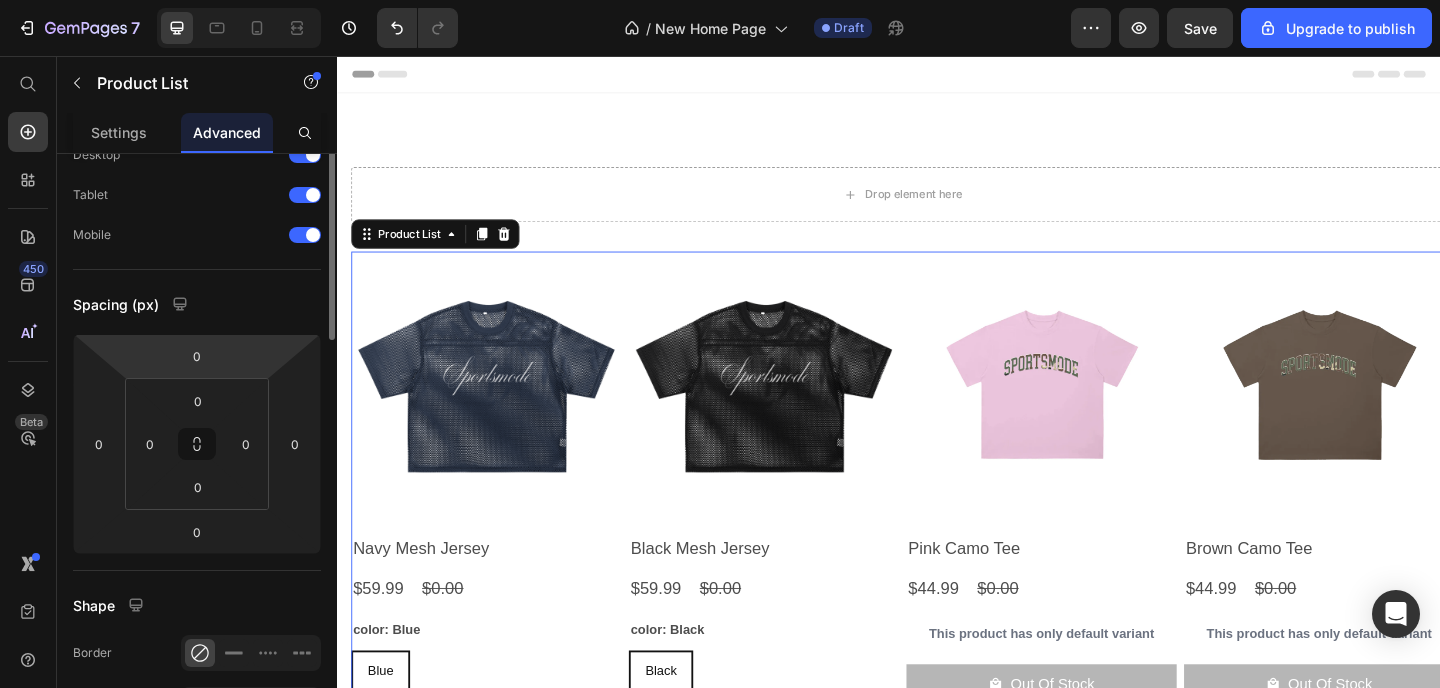 scroll, scrollTop: 0, scrollLeft: 0, axis: both 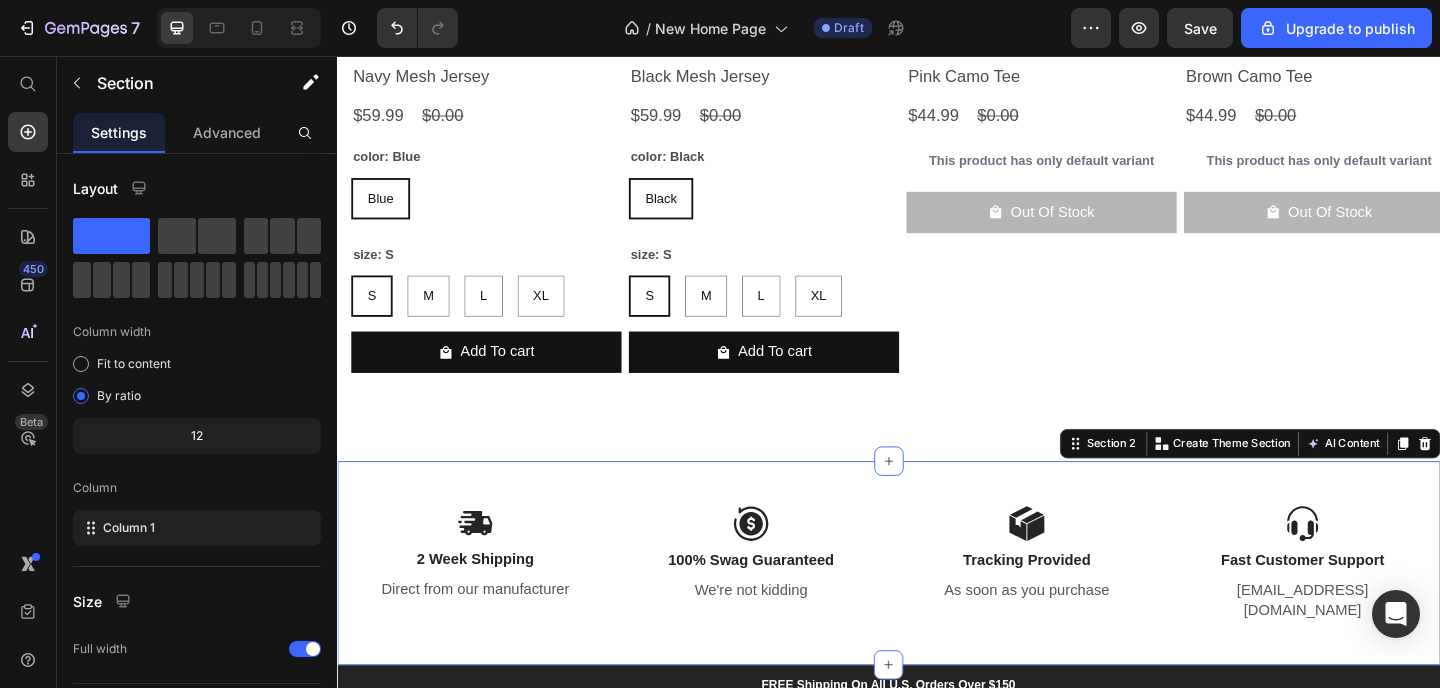 click on "Image 2 Week Shipping Text Block Direct from our manufacturer Text Block Image 100% Swag Guaranteed Text Block We're not kidding Text Block Row Image Tracking Provided Text Block As soon as you purchase Text Block Image Fast Customer Support Text Block [EMAIL_ADDRESS][DOMAIN_NAME] Text Block Row Row Section 2   You can create reusable sections Create Theme Section AI Content Write with GemAI What would you like to describe here? Tone and Voice Persuasive Product Show more Generate" at bounding box center (937, 608) 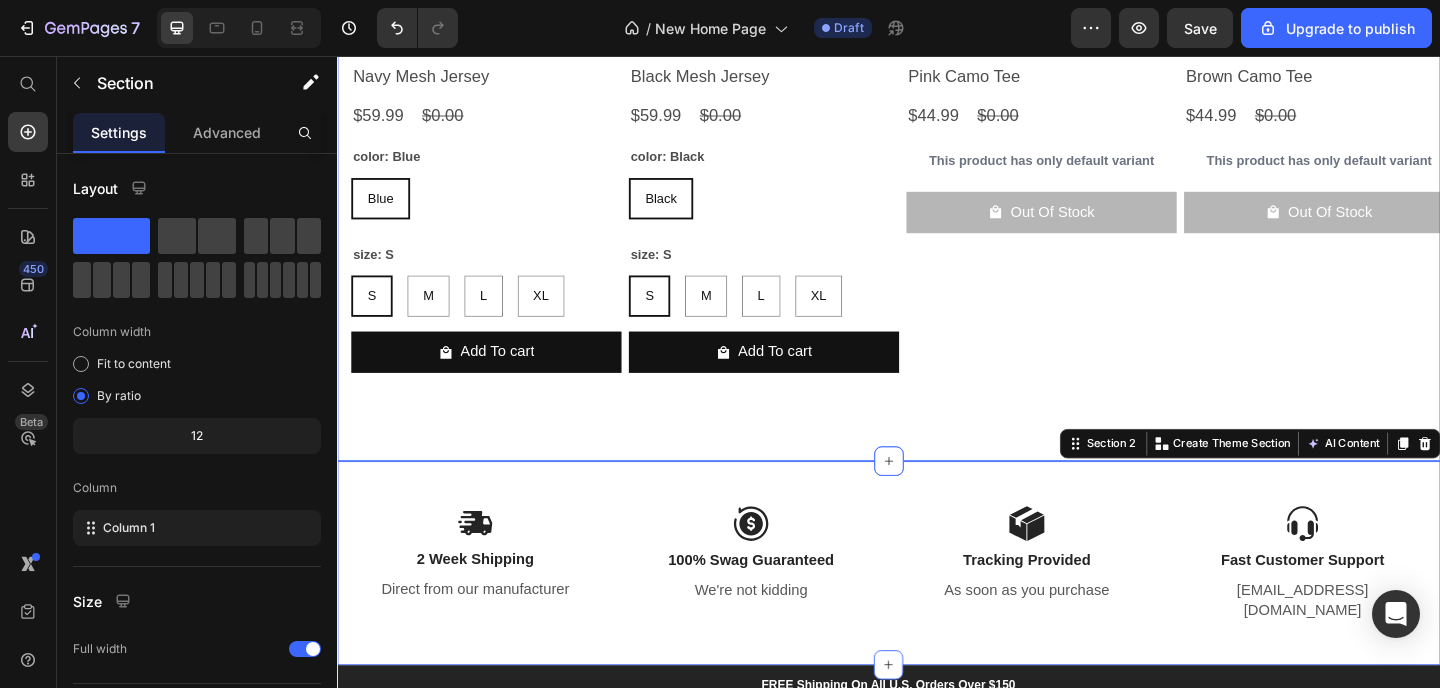 click on "Drop element here Row Product Images Navy Mesh Jersey Product Title $59.99 Product Price $0.00 Product Price Row color: Blue Blue Blue Blue size: S S S S M M M L L L XL XL XL Product Variants & Swatches Add To cart Product Cart Button Row Product Images Black Mesh Jersey Product Title $59.99 Product Price $0.00 Product Price Row color: Black Black Black Black size: S S S S M M M L L L XL XL XL Product Variants & Swatches Add To cart Product Cart Button Row Product Images Pink Camo Tee Product Title $44.99 Product Price $0.00 Product Price Row This product has only default variant Product Variants & Swatches Out Of Stock Product Cart Button Row Product Images Brown Camo Tee Product Title $44.99 Product Price $0.00 Product Price Row This product has only default variant Product Variants & Swatches Out Of Stock Product Cart Button Row Product List Section 1" at bounding box center [937, 40] 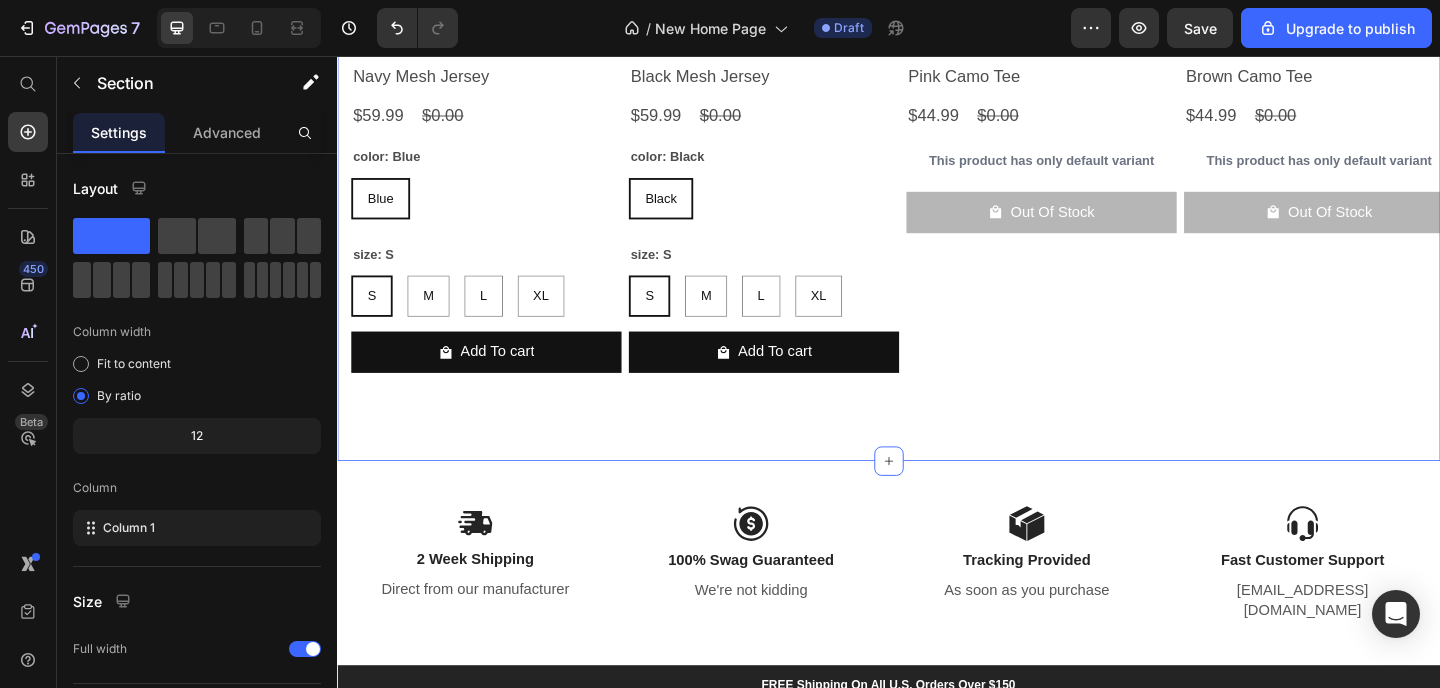 click on "Drop element here Row Product Images Navy Mesh Jersey Product Title $59.99 Product Price $0.00 Product Price Row color: Blue Blue Blue Blue size: S S S S M M M L L L XL XL XL Product Variants & Swatches Add To cart Product Cart Button Row Product Images Black Mesh Jersey Product Title $59.99 Product Price $0.00 Product Price Row color: Black Black Black Black size: S S S S M M M L L L XL XL XL Product Variants & Swatches Add To cart Product Cart Button Row Product Images Pink Camo Tee Product Title $44.99 Product Price $0.00 Product Price Row This product has only default variant Product Variants & Swatches Out Of Stock Product Cart Button Row Product Images Brown Camo Tee Product Title $44.99 Product Price $0.00 Product Price Row This product has only default variant Product Variants & Swatches Out Of Stock Product Cart Button Row Product List Section 1   You can create reusable sections Create Theme Section AI Content Write with GemAI What would you like to describe here? Tone and Voice" at bounding box center (937, 40) 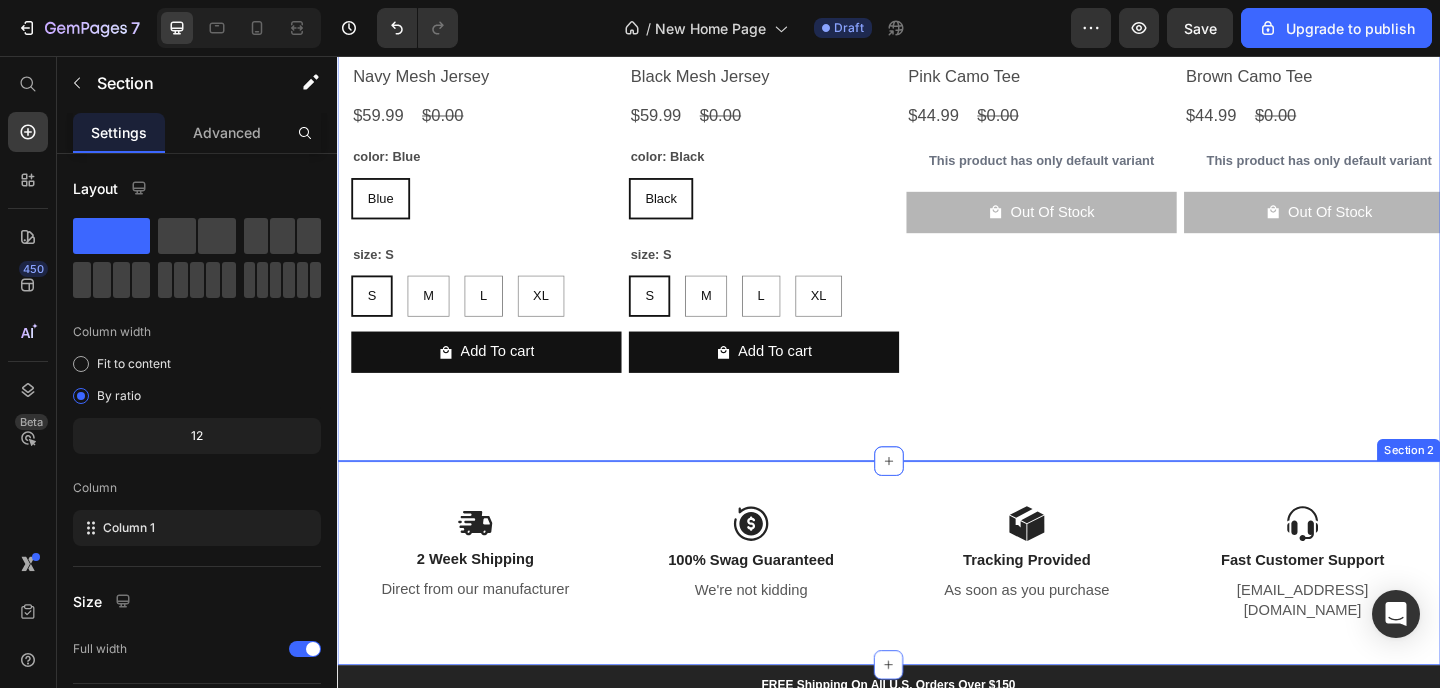 click on "Image 2 Week Shipping Text Block Direct from our manufacturer Text Block Image 100% Swag Guaranteed Text Block We're not kidding Text Block Row Image Tracking Provided Text Block As soon as you purchase Text Block Image Fast Customer Support Text Block [EMAIL_ADDRESS][DOMAIN_NAME] Text Block Row Row Section 2" at bounding box center (937, 608) 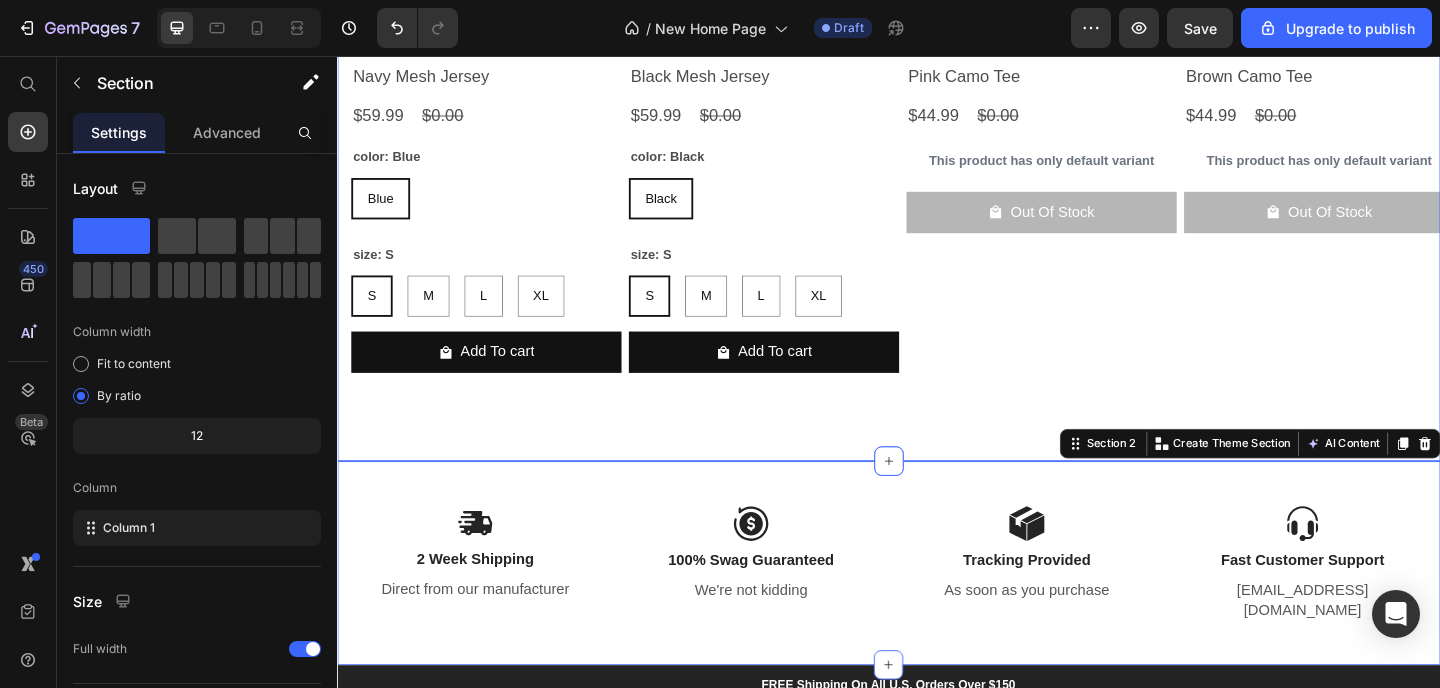 click on "Drop element here Row Product Images Navy Mesh Jersey Product Title $59.99 Product Price $0.00 Product Price Row color: Blue Blue Blue Blue size: S S S S M M M L L L XL XL XL Product Variants & Swatches Add To cart Product Cart Button Row Product Images Black Mesh Jersey Product Title $59.99 Product Price $0.00 Product Price Row color: Black Black Black Black size: S S S S M M M L L L XL XL XL Product Variants & Swatches Add To cart Product Cart Button Row Product Images Pink Camo Tee Product Title $44.99 Product Price $0.00 Product Price Row This product has only default variant Product Variants & Swatches Out Of Stock Product Cart Button Row Product Images Brown Camo Tee Product Title $44.99 Product Price $0.00 Product Price Row This product has only default variant Product Variants & Swatches Out Of Stock Product Cart Button Row Product List Section 1" at bounding box center (937, 40) 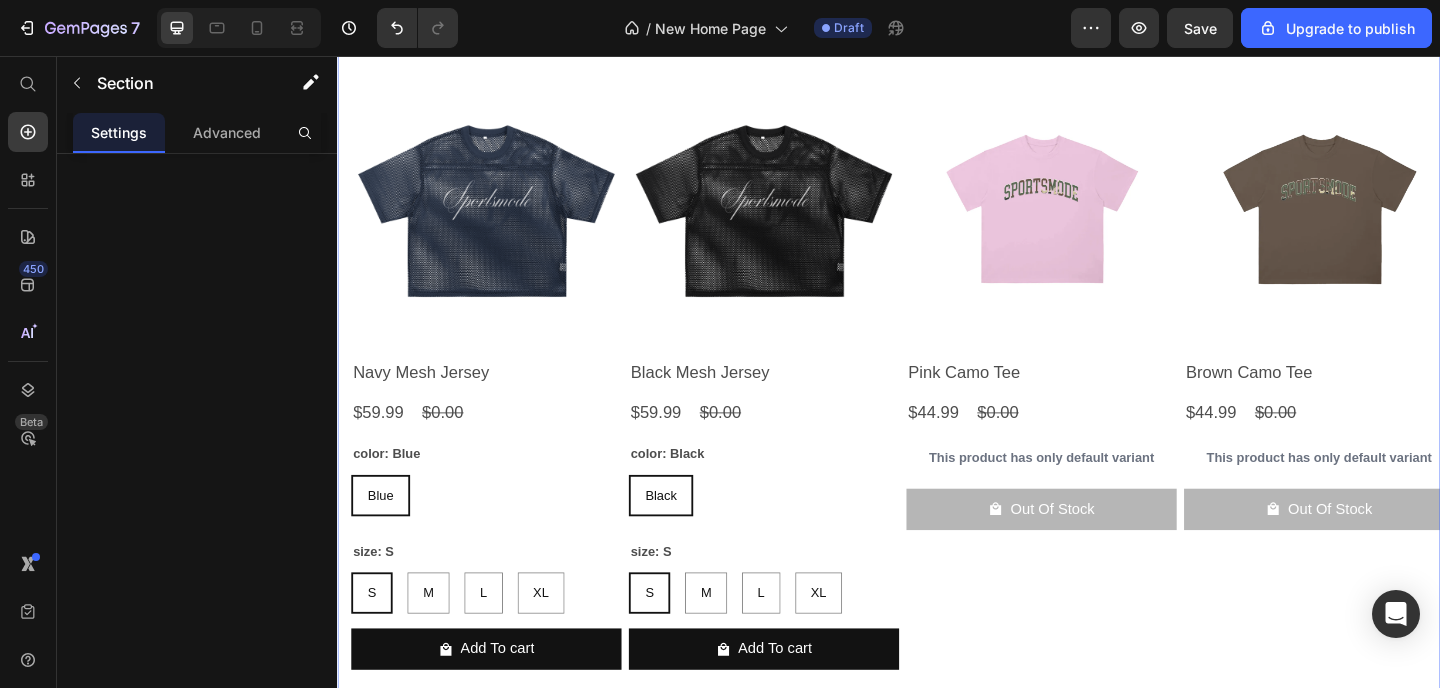 scroll, scrollTop: 0, scrollLeft: 0, axis: both 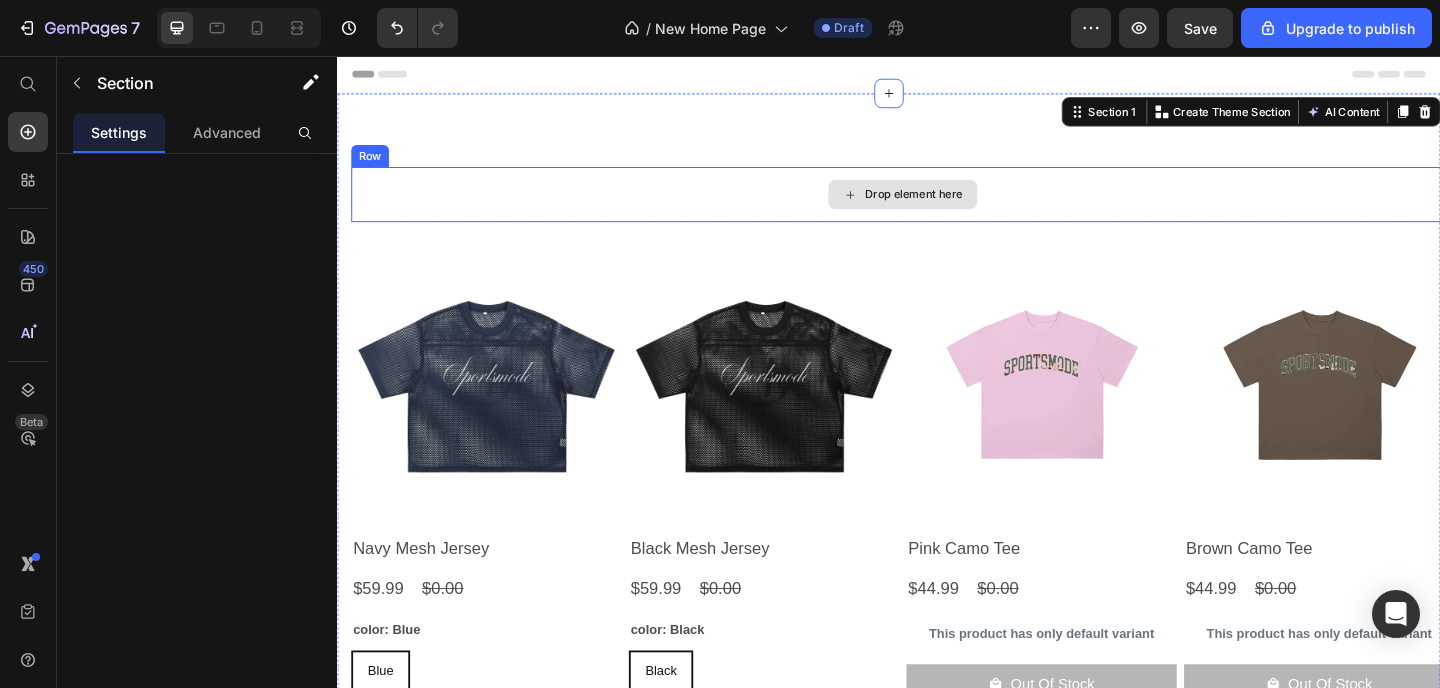 click on "Drop element here" at bounding box center (952, 207) 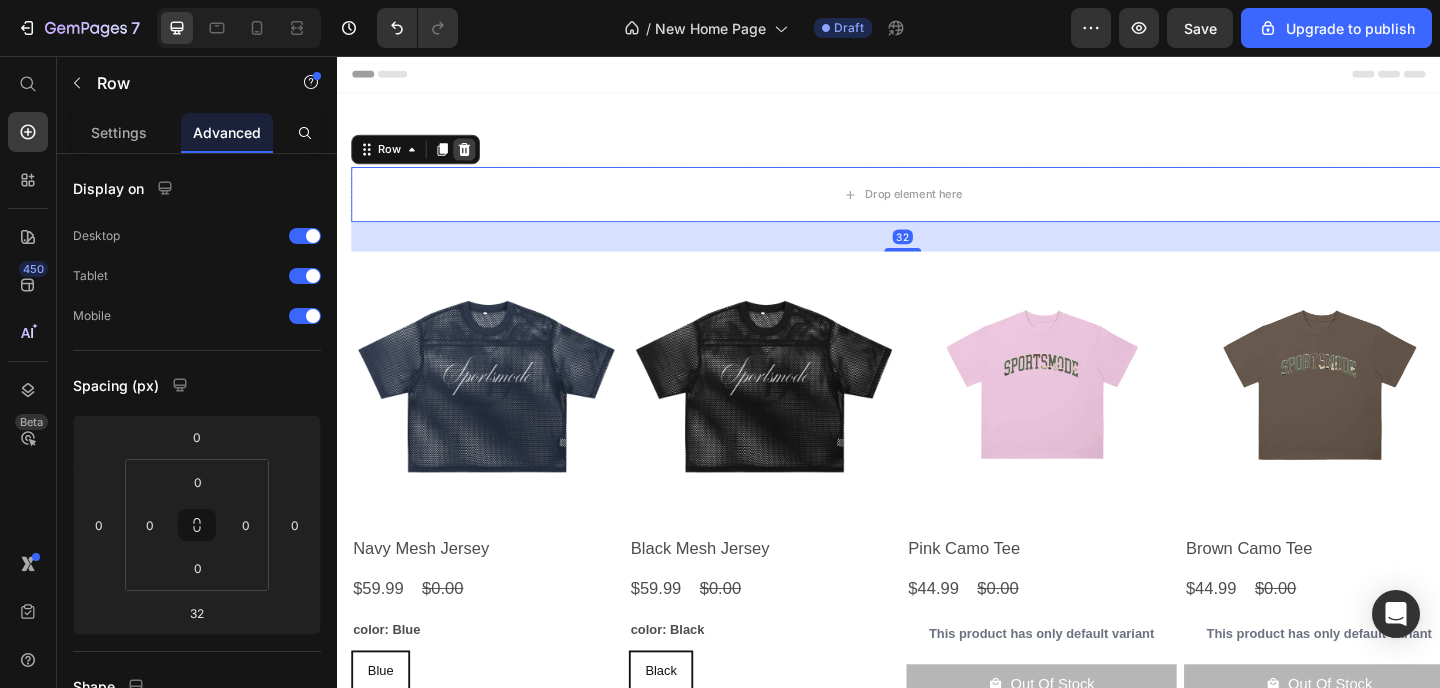 click 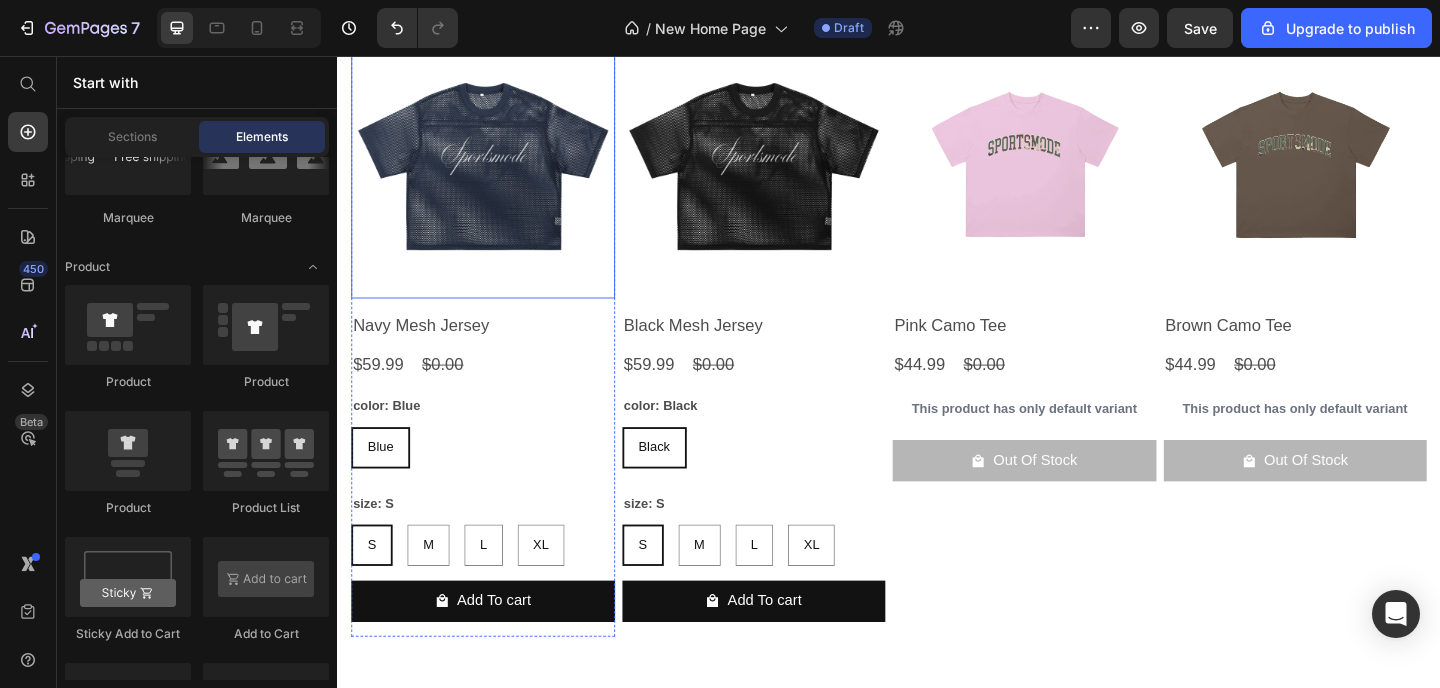scroll, scrollTop: 0, scrollLeft: 0, axis: both 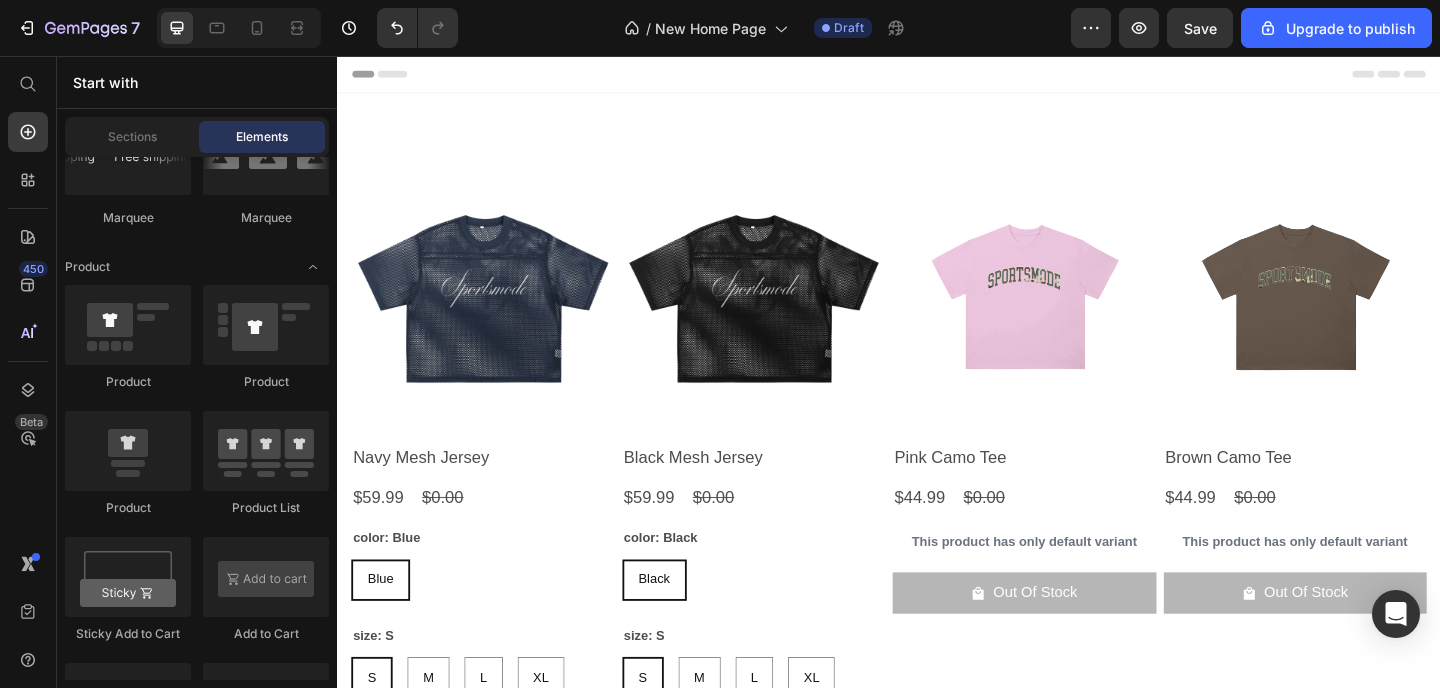 click at bounding box center [239, 28] 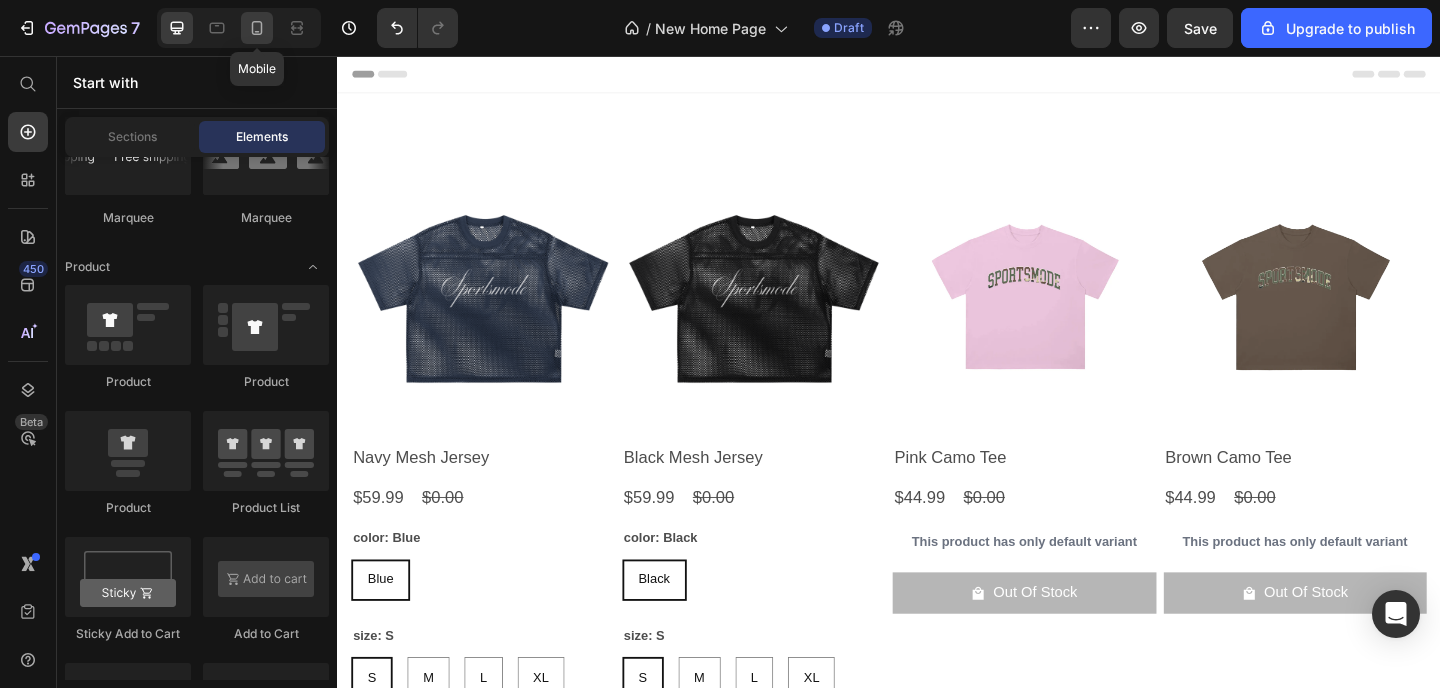 click 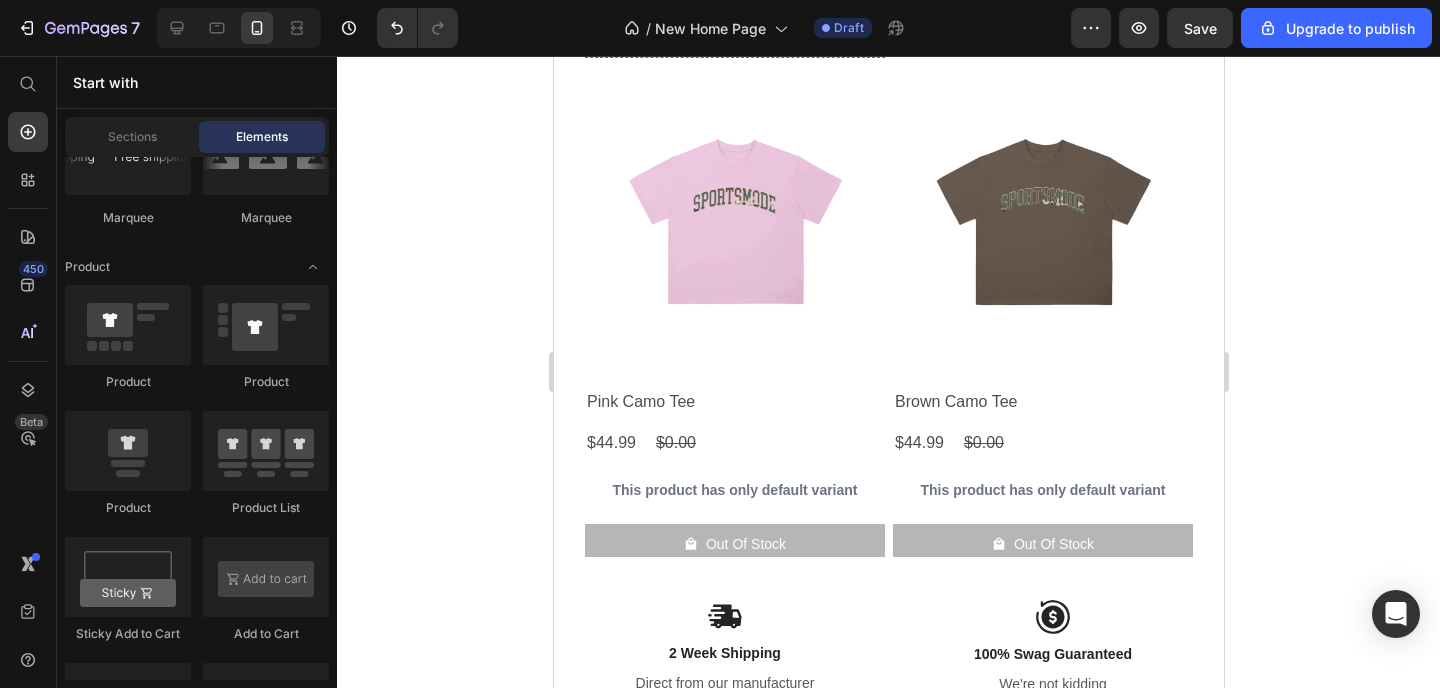 scroll, scrollTop: 0, scrollLeft: 0, axis: both 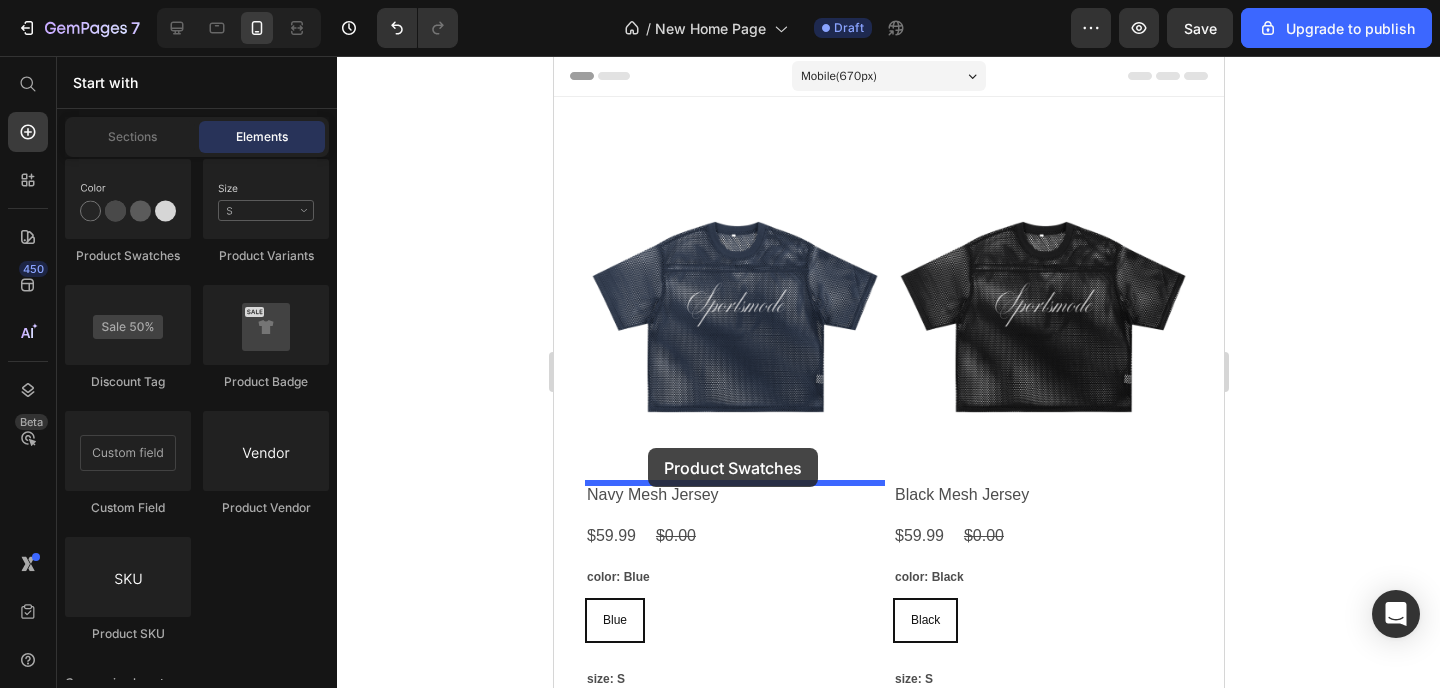 drag, startPoint x: 689, startPoint y: 263, endPoint x: 647, endPoint y: 448, distance: 189.70767 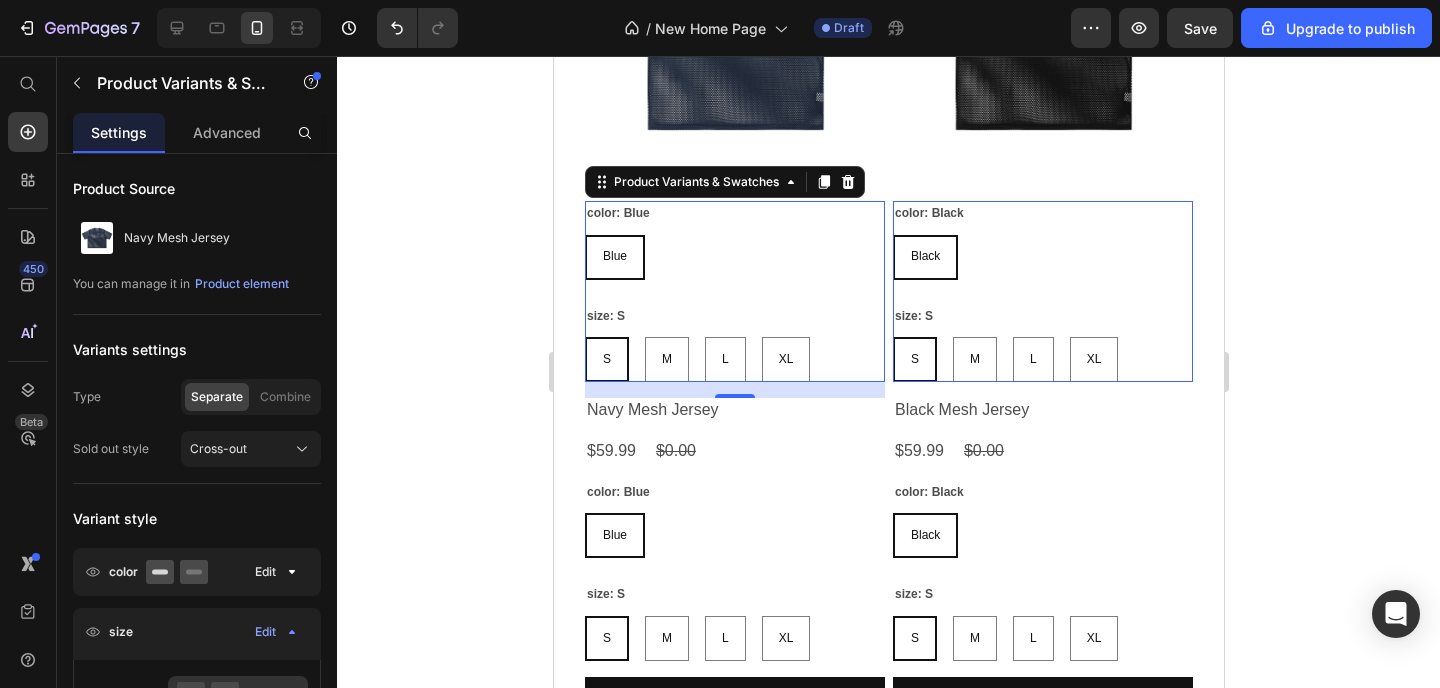 scroll, scrollTop: 172, scrollLeft: 0, axis: vertical 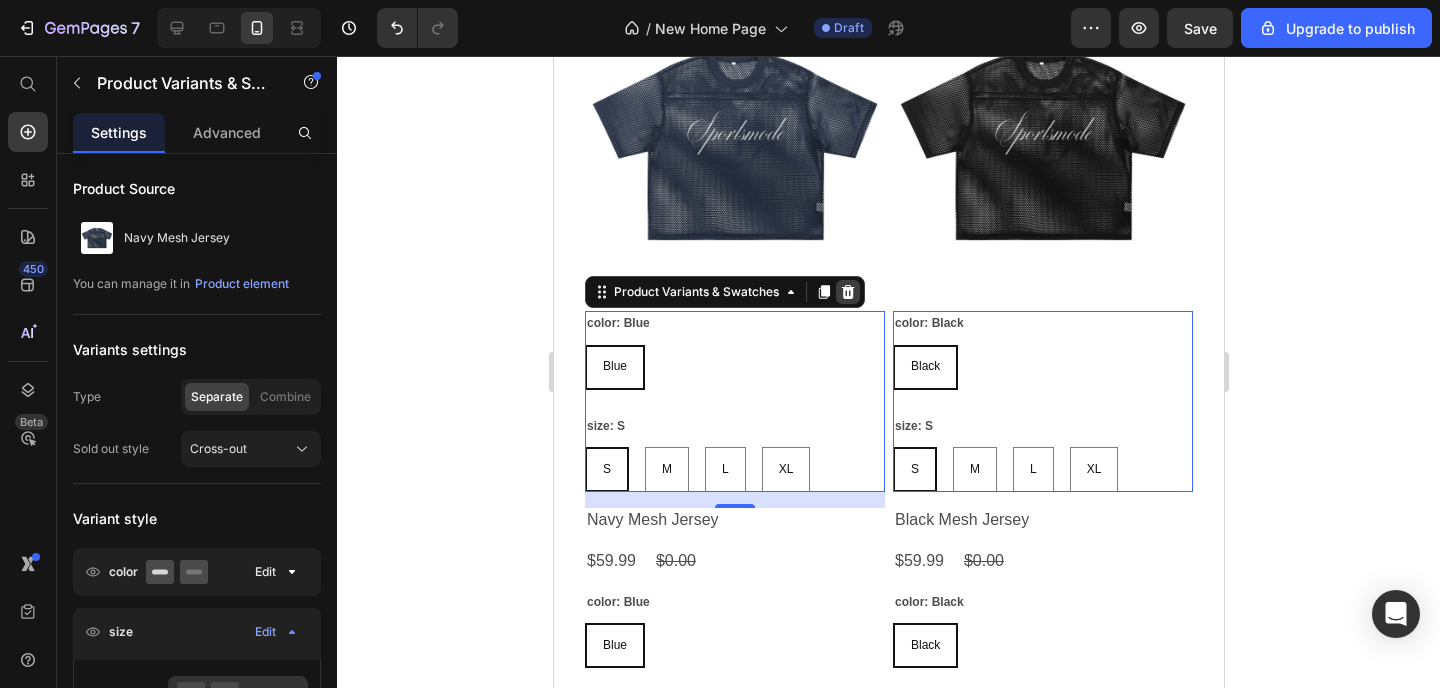 click 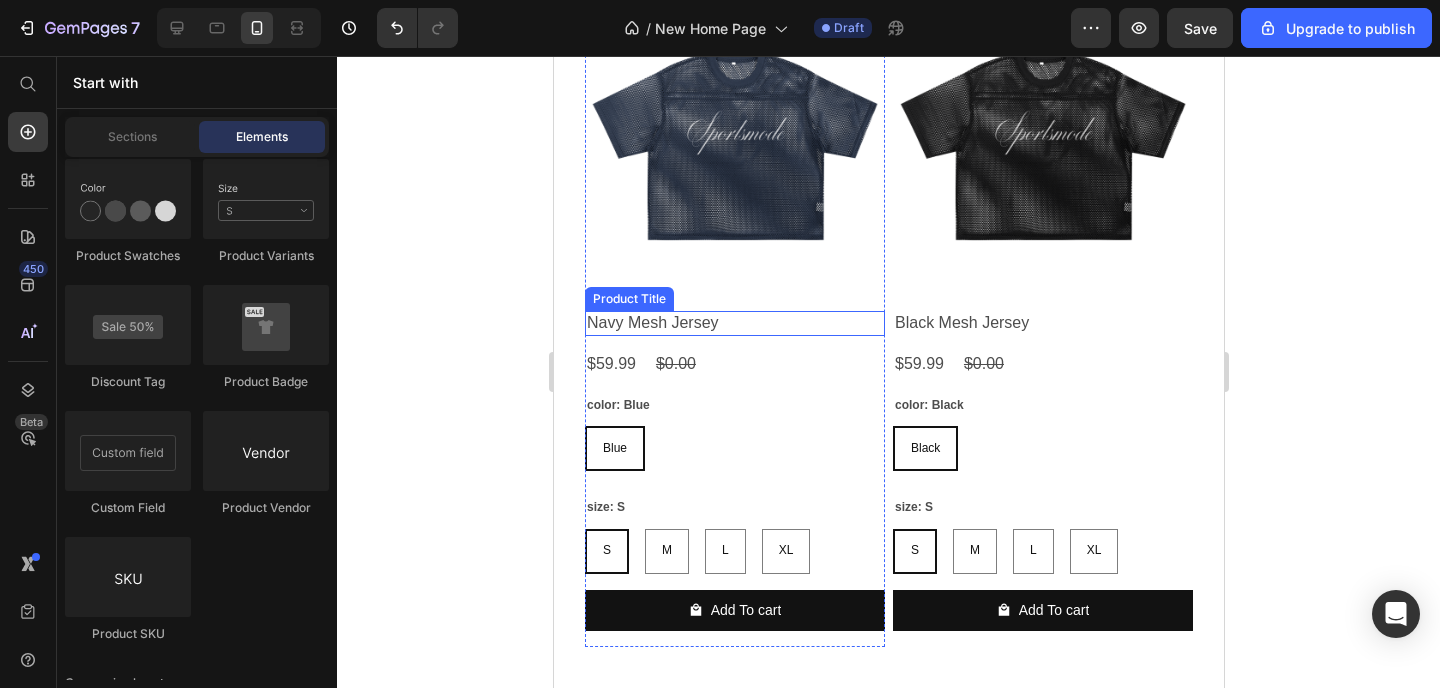 click on "Navy Mesh Jersey" at bounding box center [734, 323] 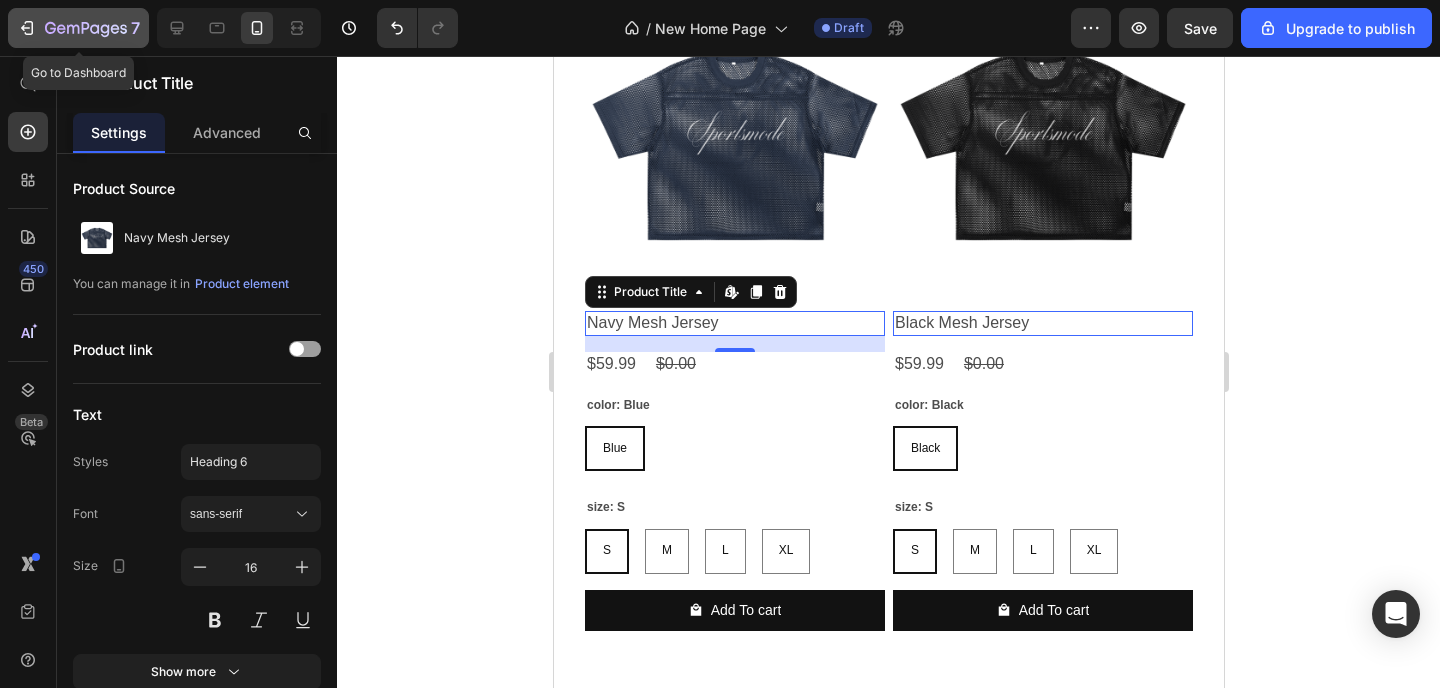 click 